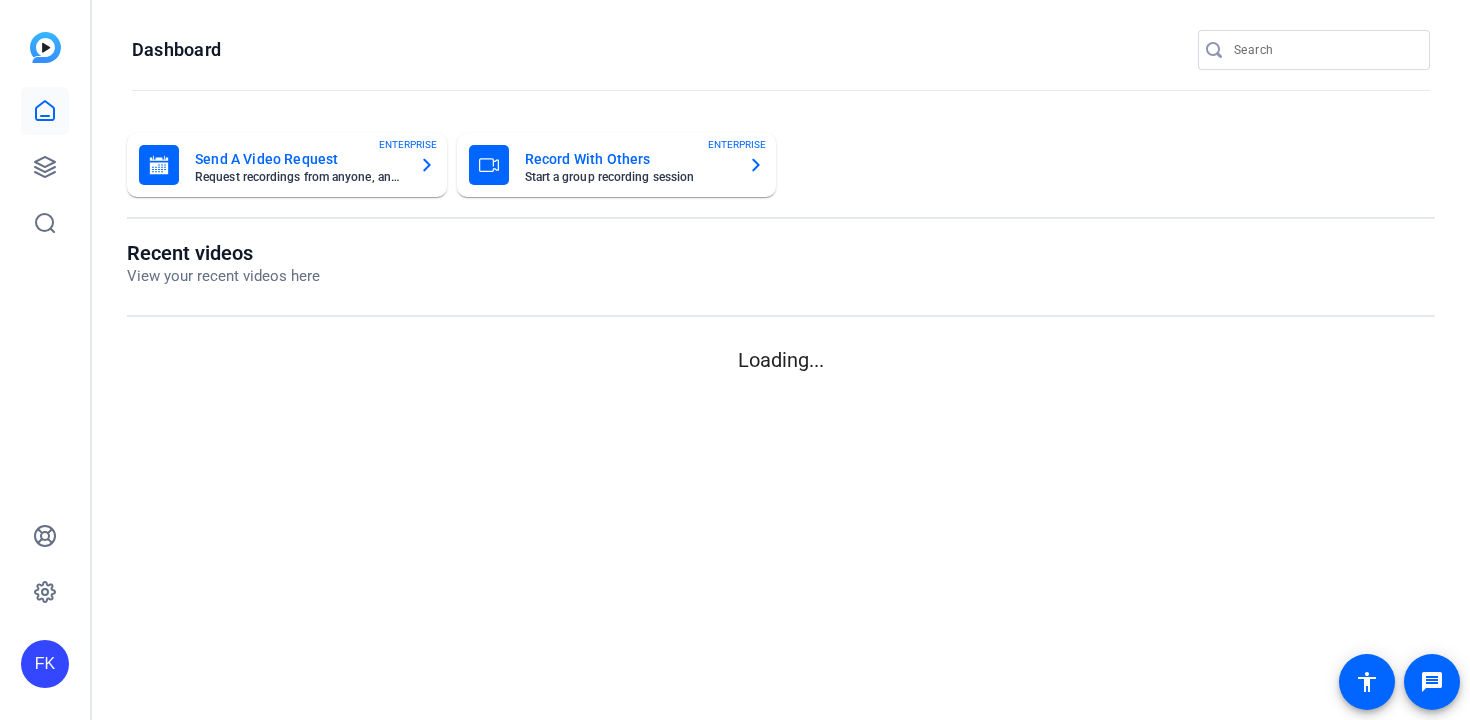 scroll, scrollTop: 0, scrollLeft: 0, axis: both 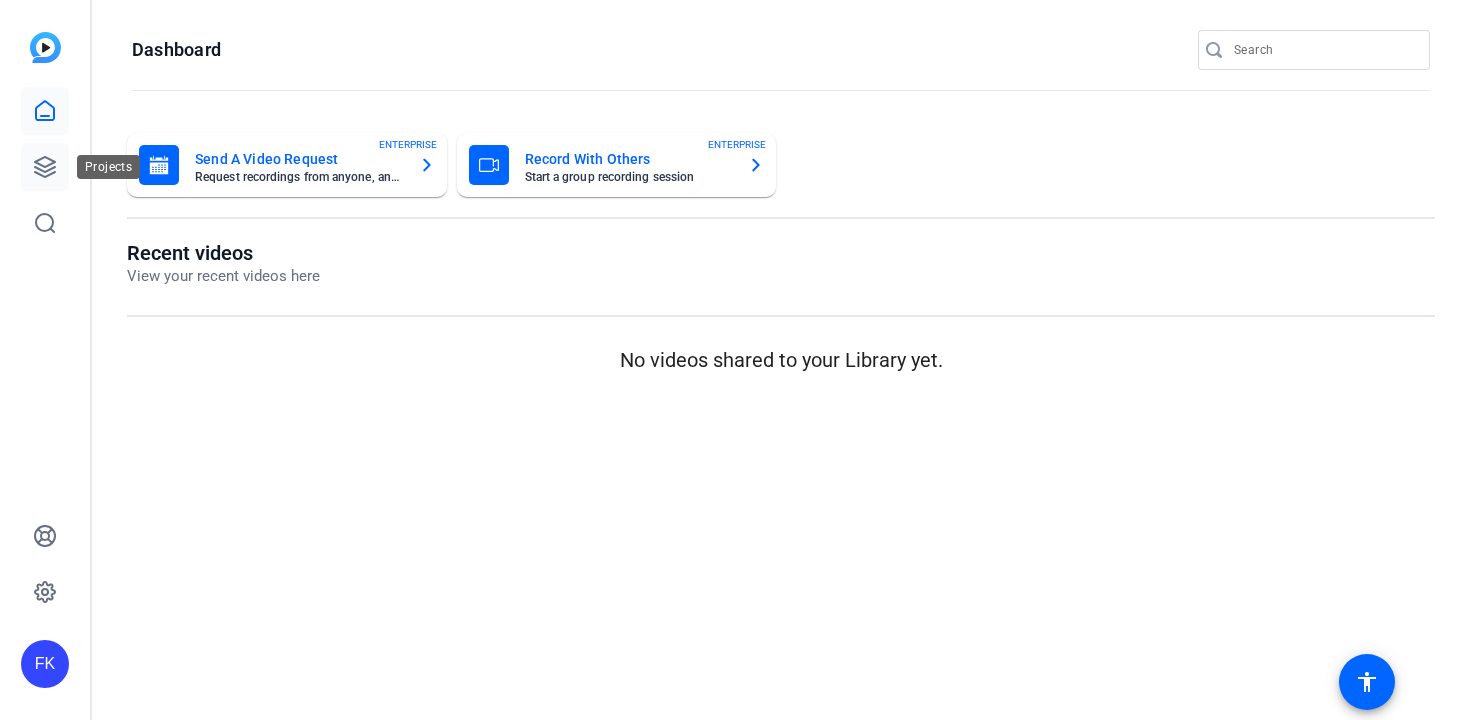 click 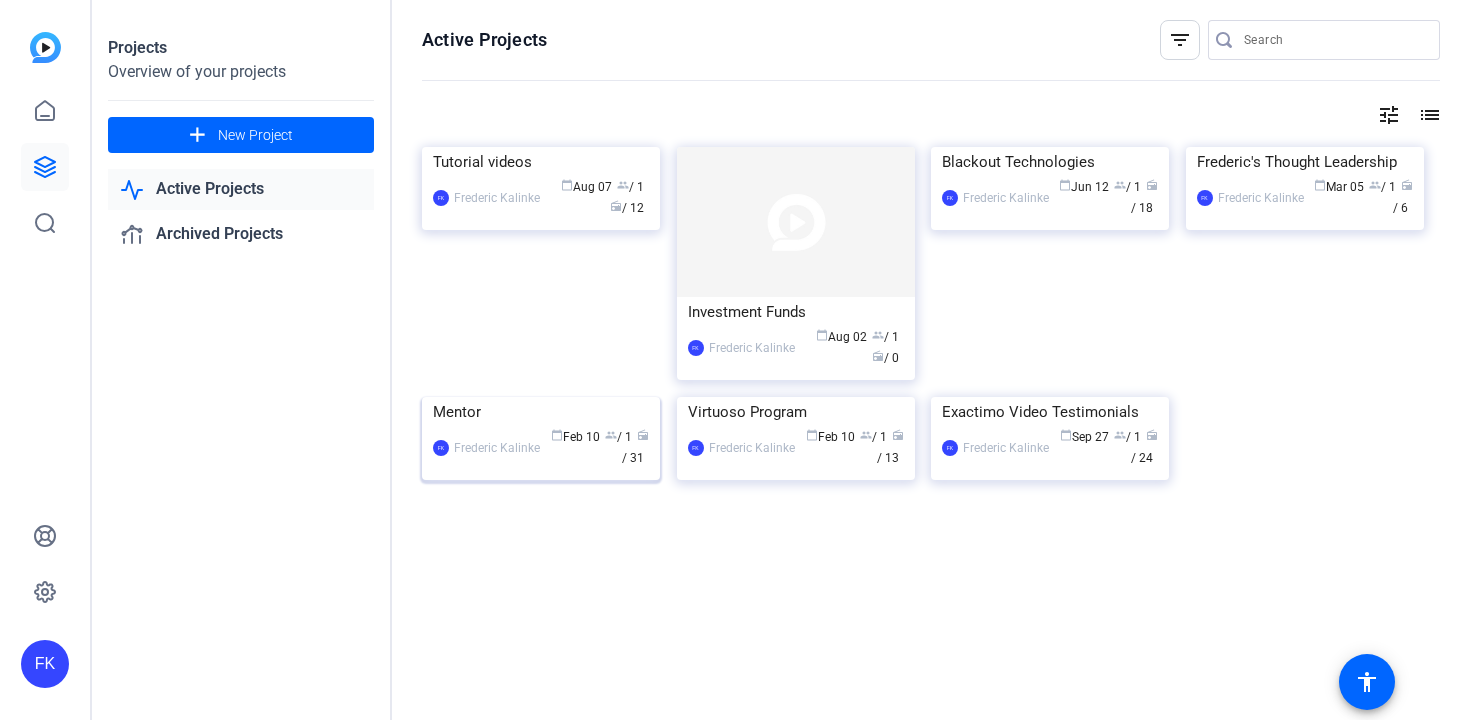 scroll, scrollTop: 0, scrollLeft: 0, axis: both 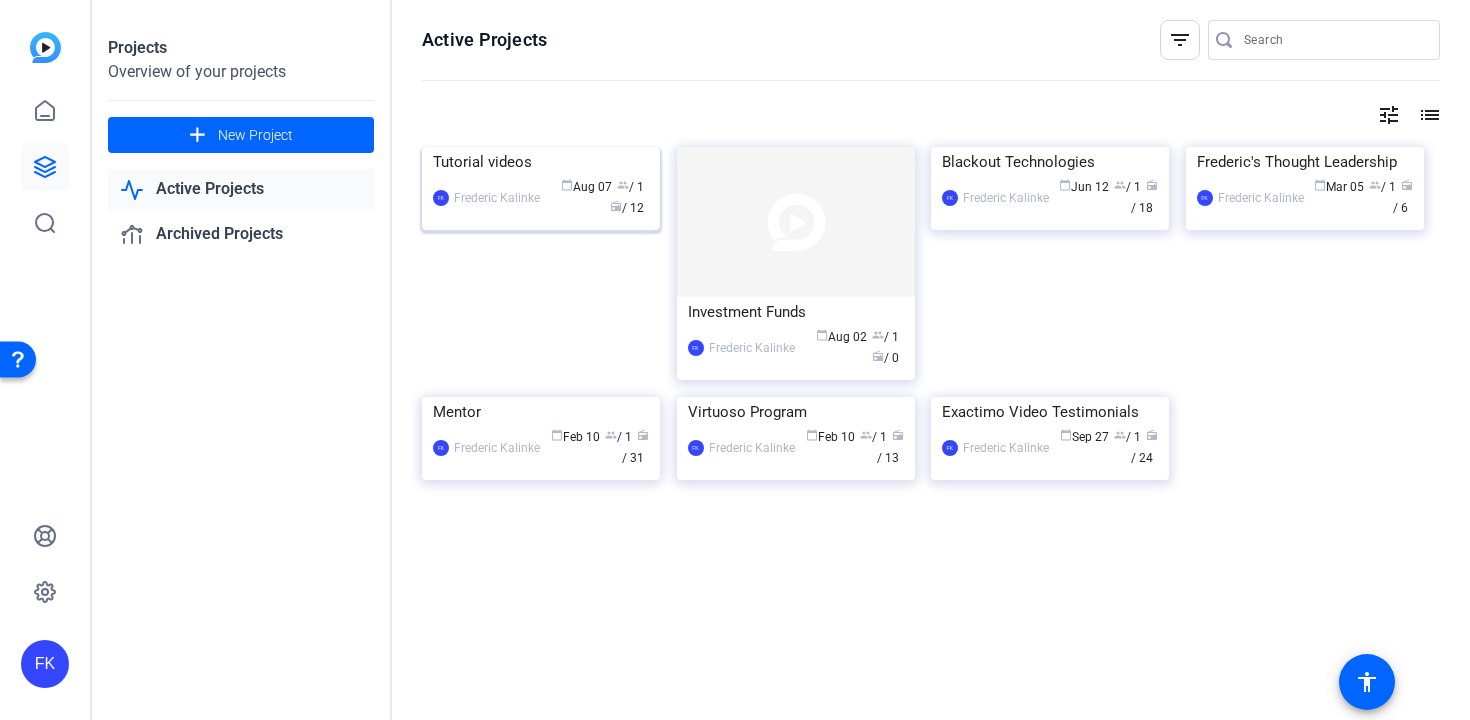 click on "FK  Frederic Kalinke calendar_today  Aug 07  group  / 1  radio  / 12" 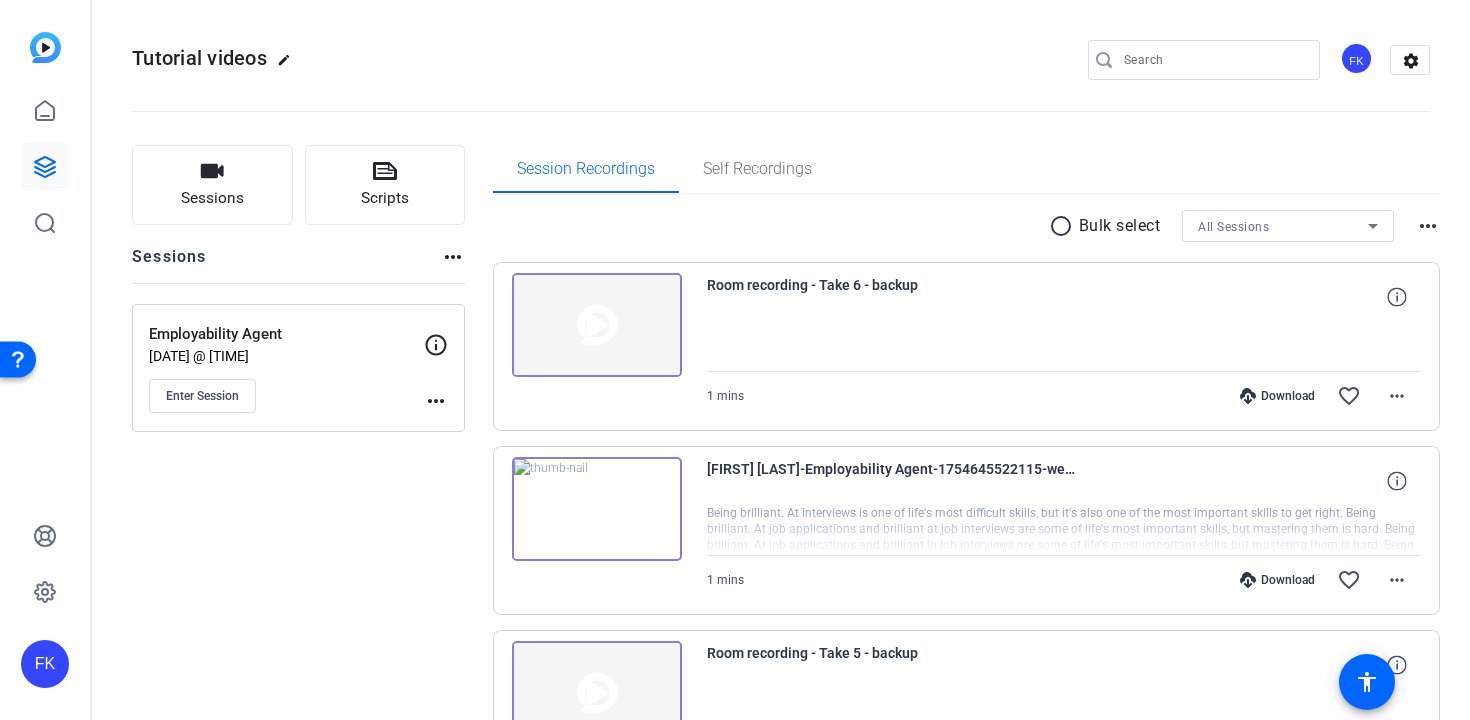 click on "Aug 07, 2025 @ 10:45 AM" 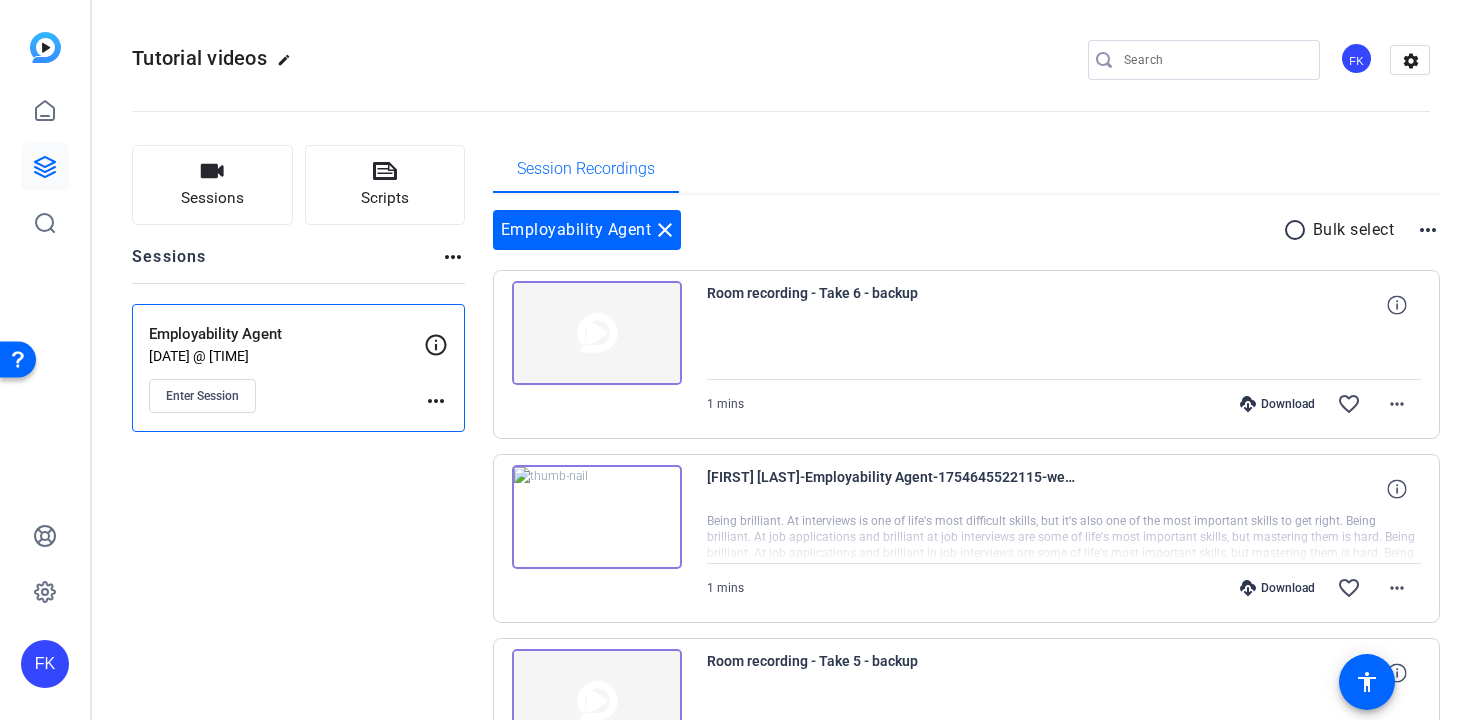 click on "Employability Agent" 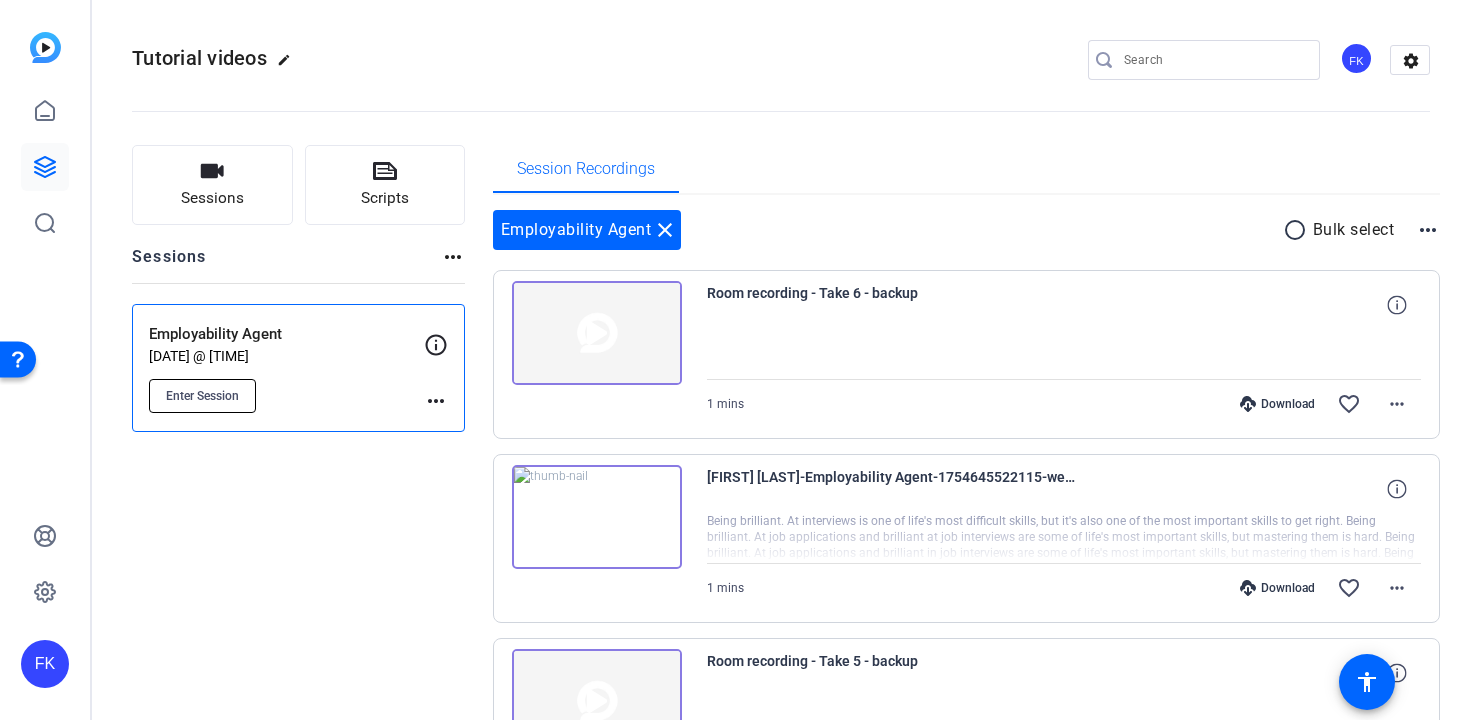 click on "Enter Session" 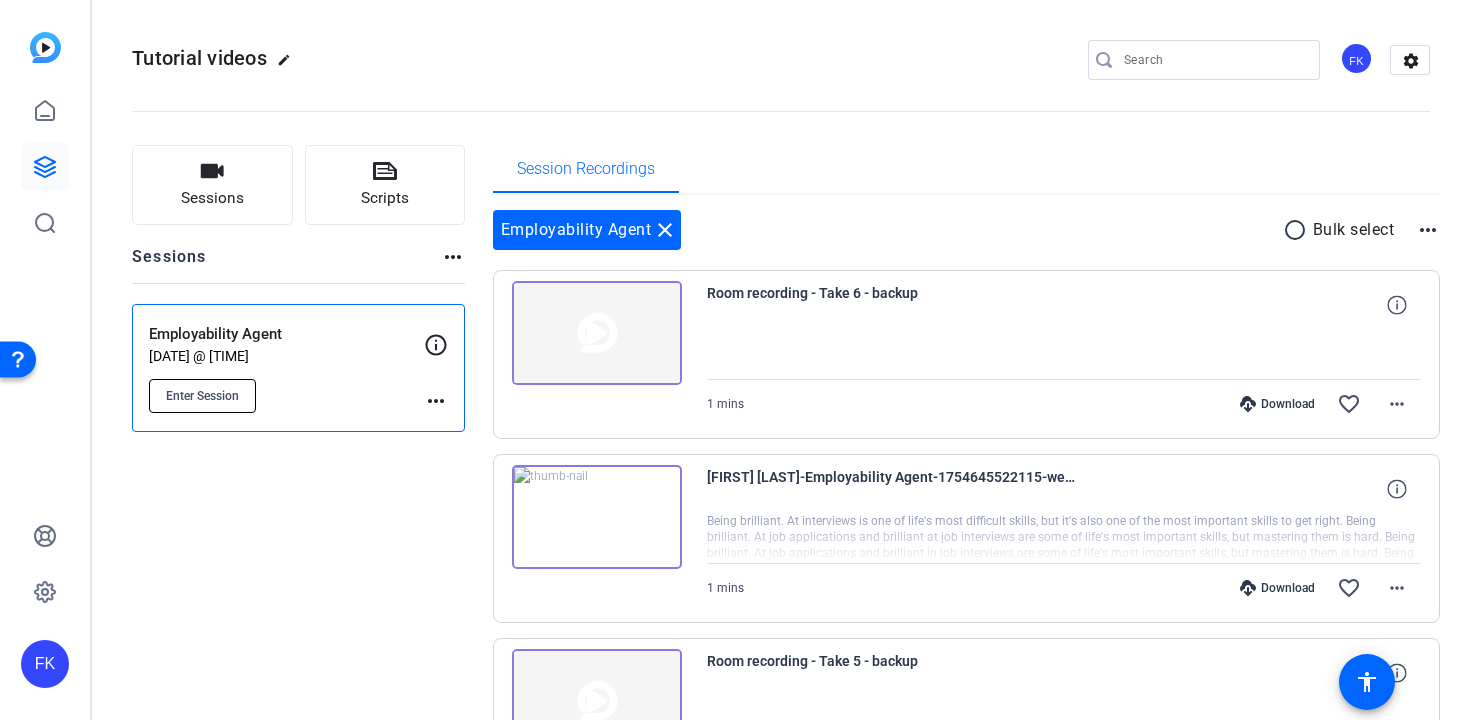 type 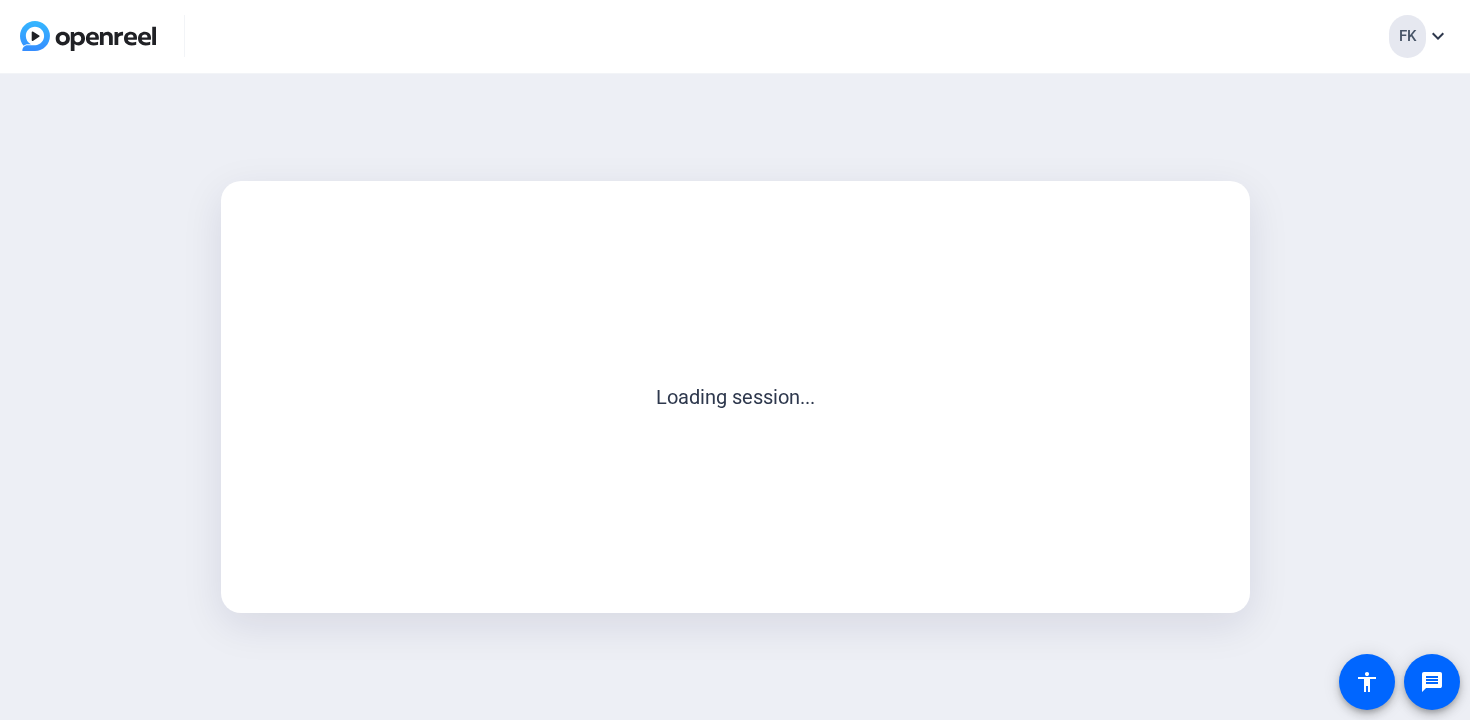 scroll, scrollTop: 0, scrollLeft: 0, axis: both 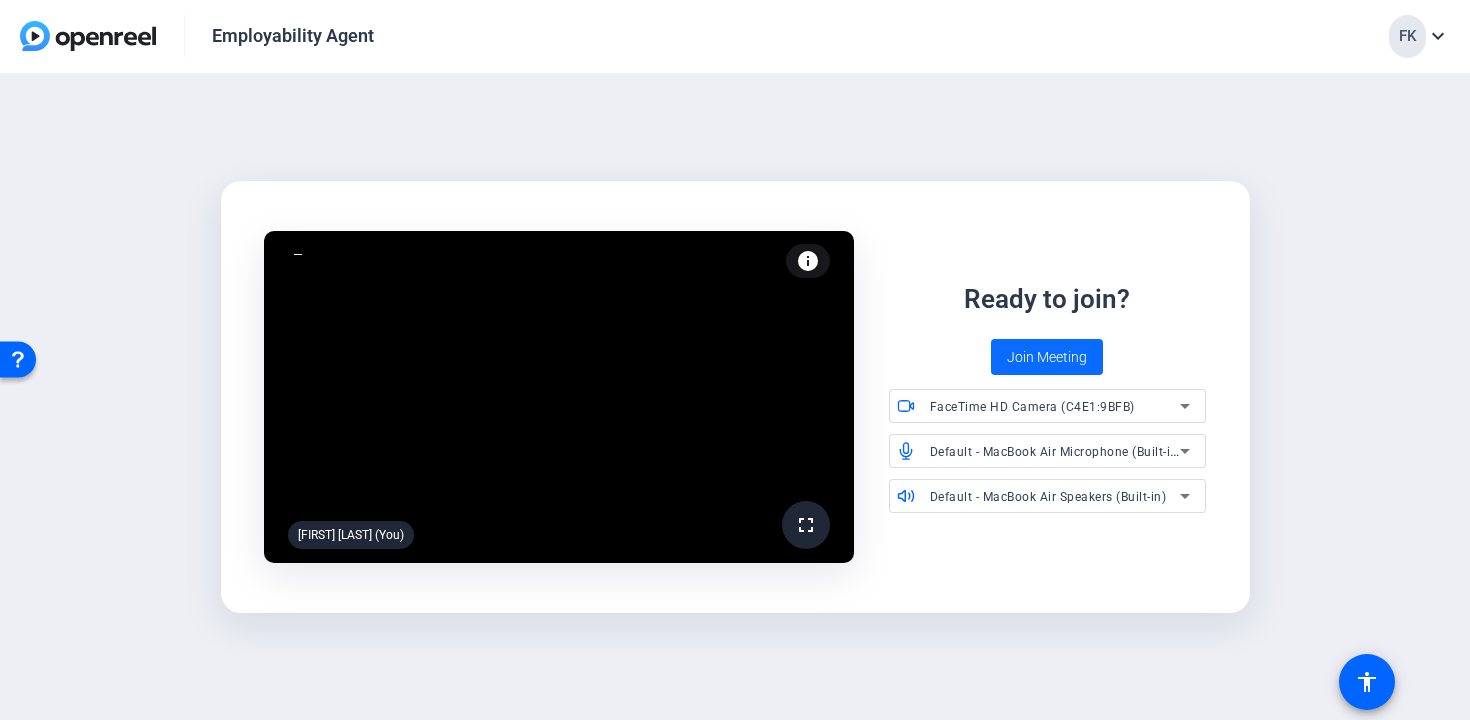 click on "Join Meeting" 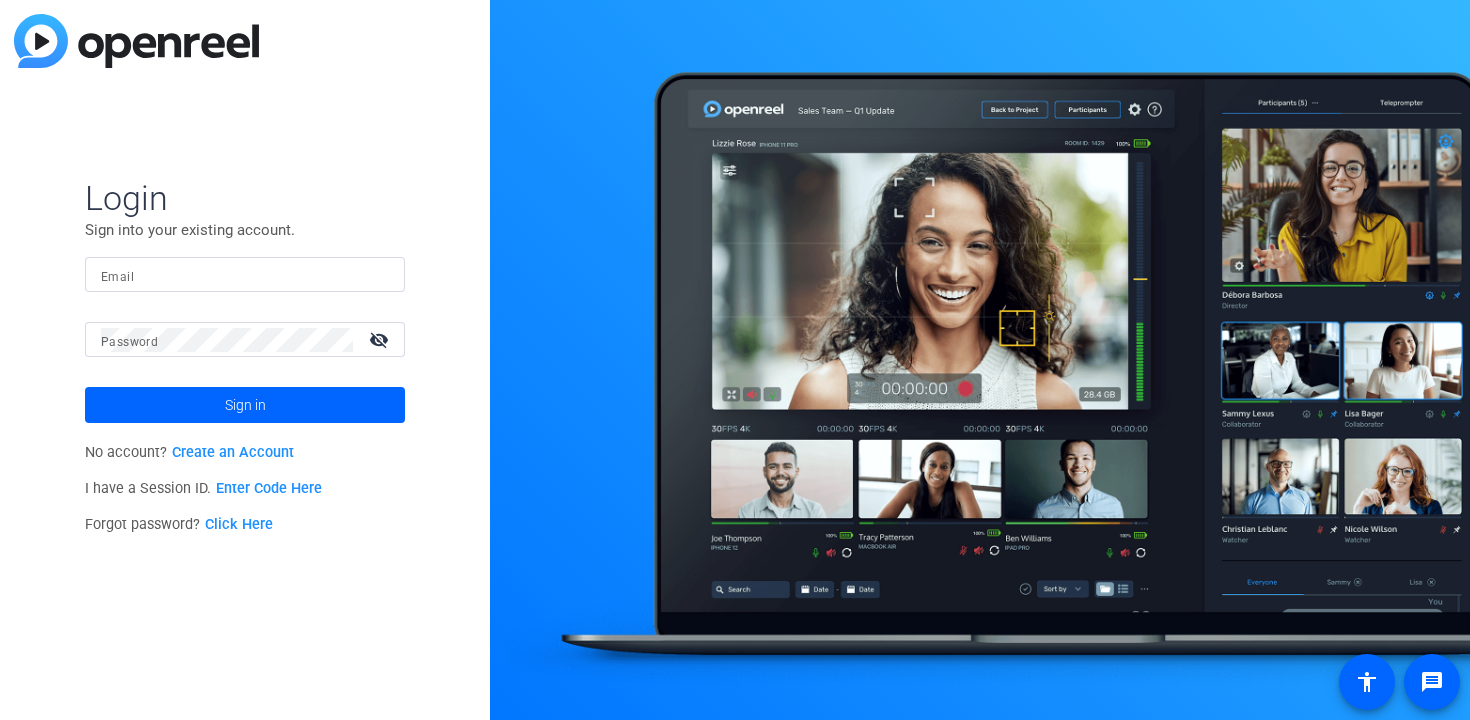 scroll, scrollTop: 0, scrollLeft: 0, axis: both 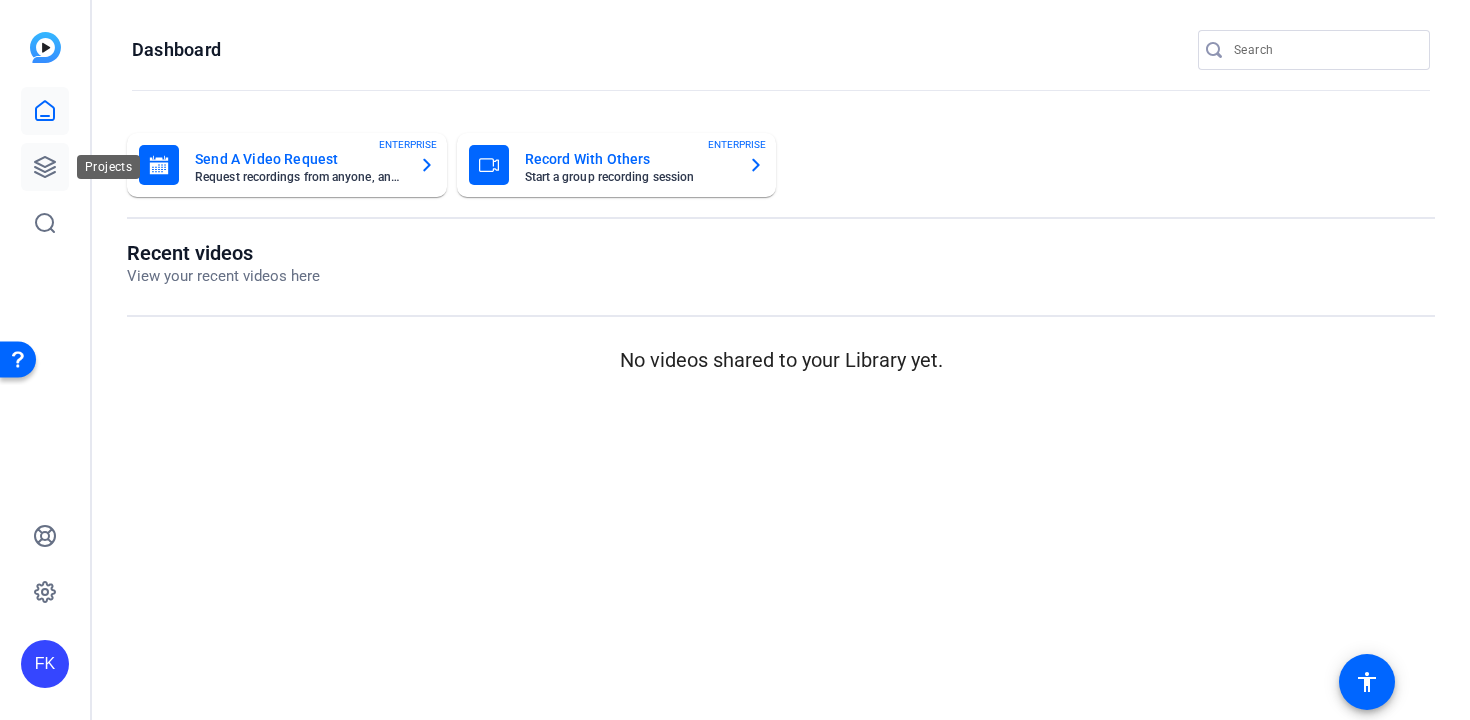 click 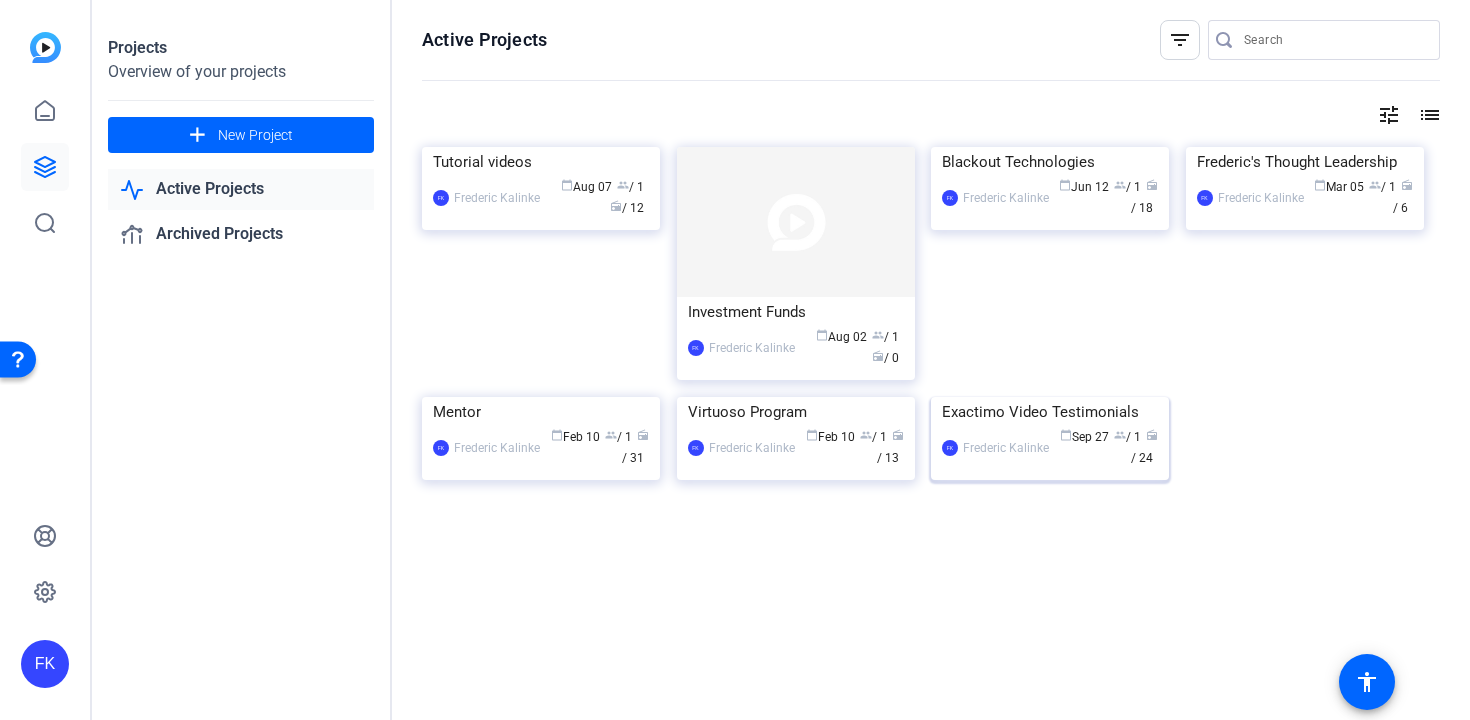 click on "Exactimo Video Testimonials" 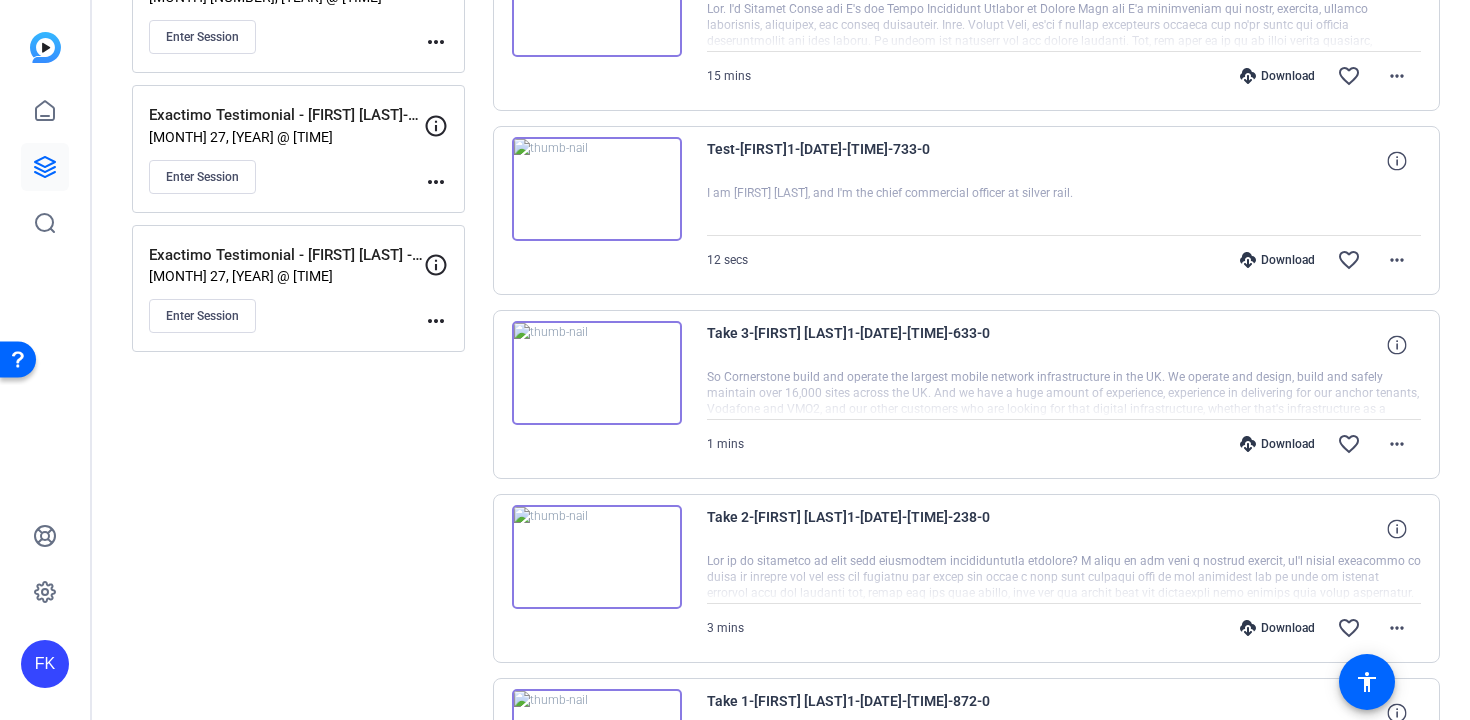 scroll, scrollTop: 1492, scrollLeft: 0, axis: vertical 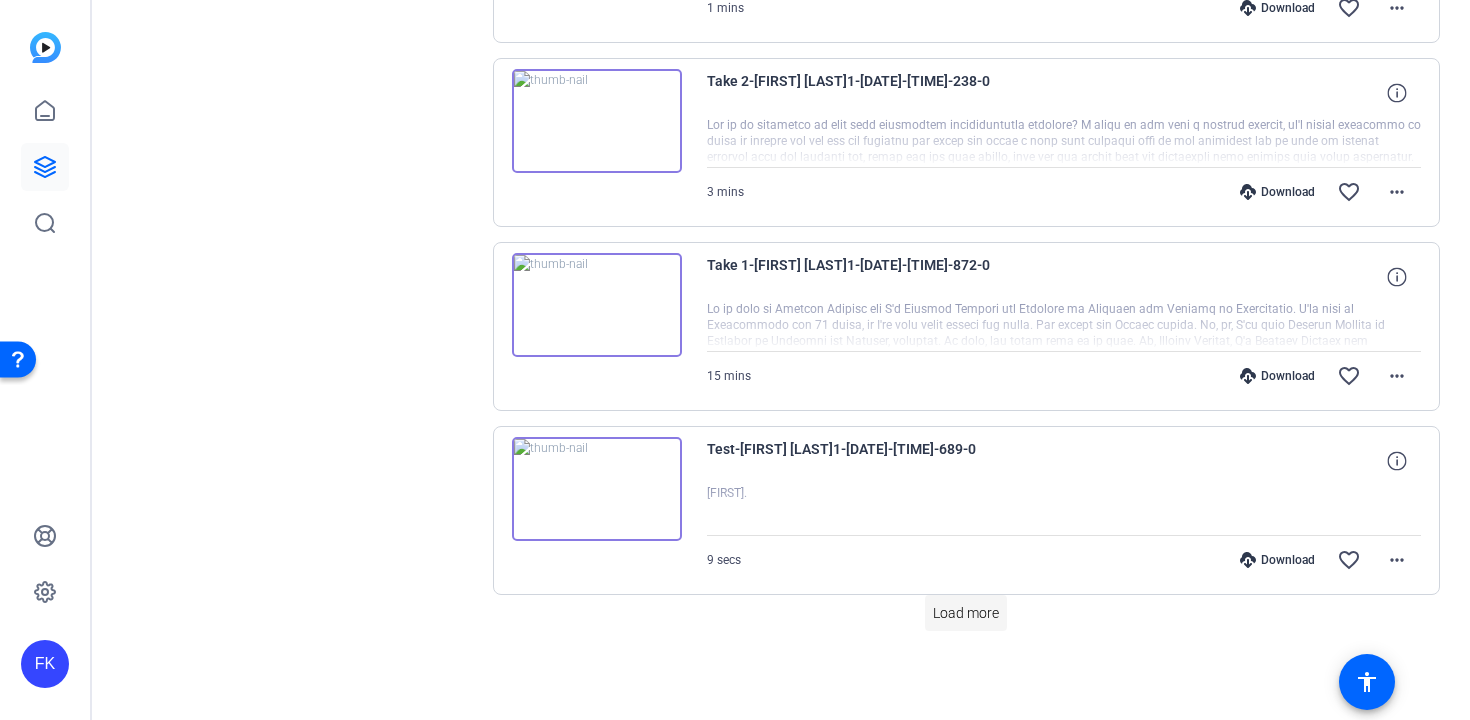 click on "Load more" at bounding box center (966, 613) 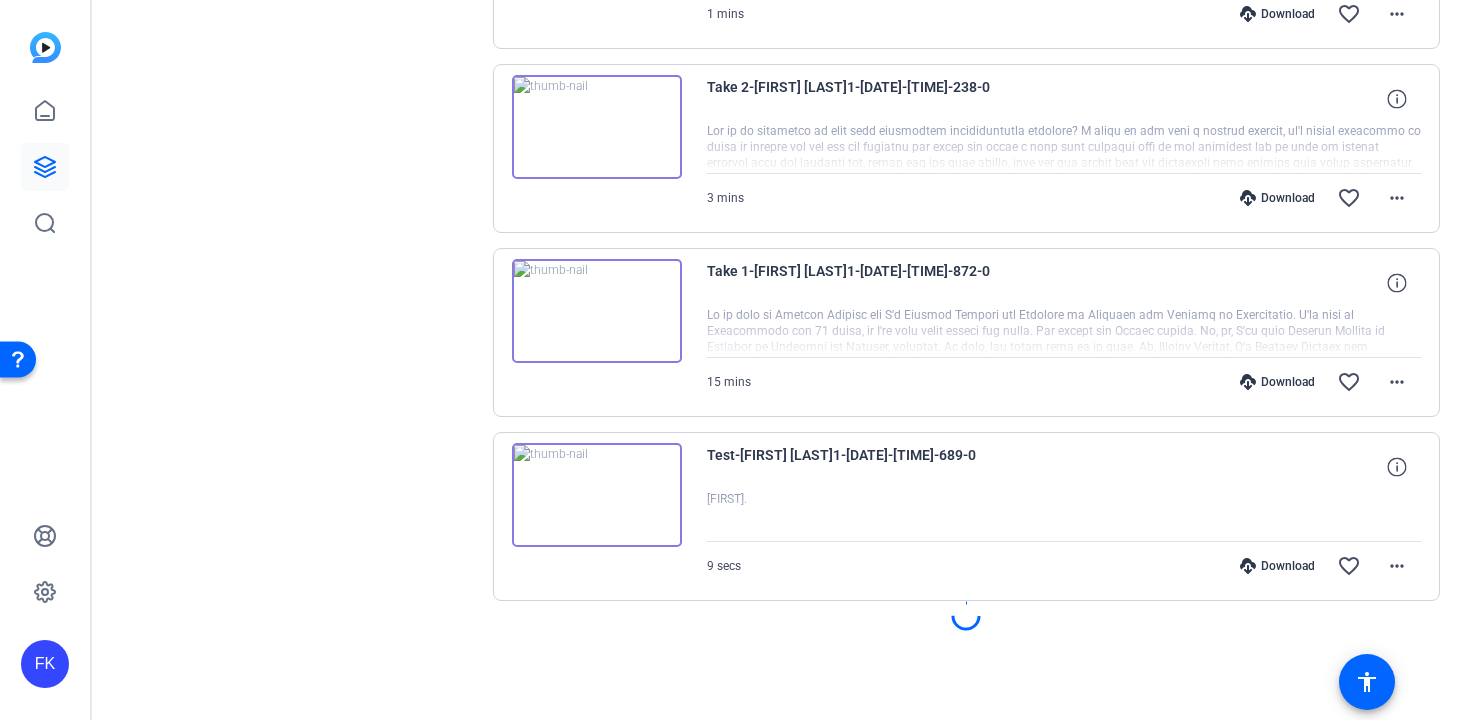 scroll, scrollTop: 1486, scrollLeft: 0, axis: vertical 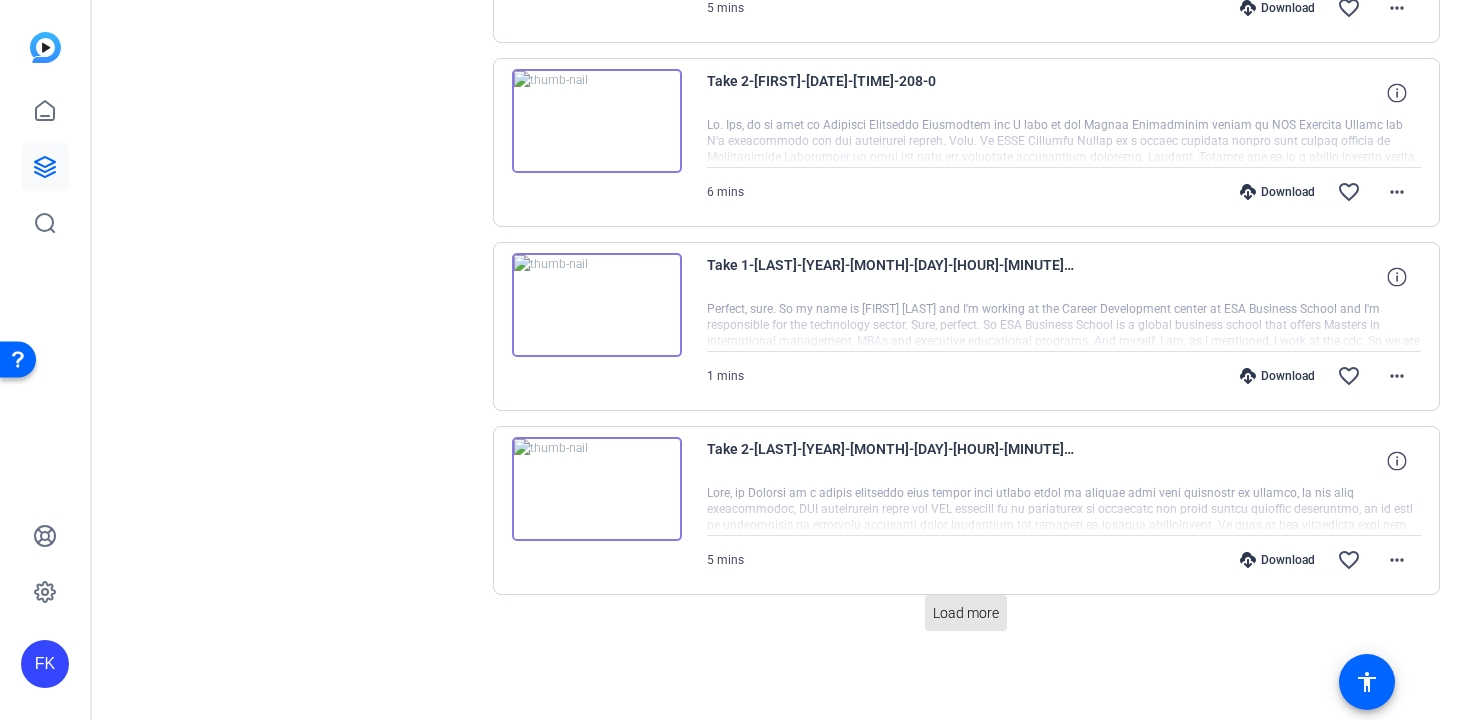 click on "Load more" at bounding box center (966, 613) 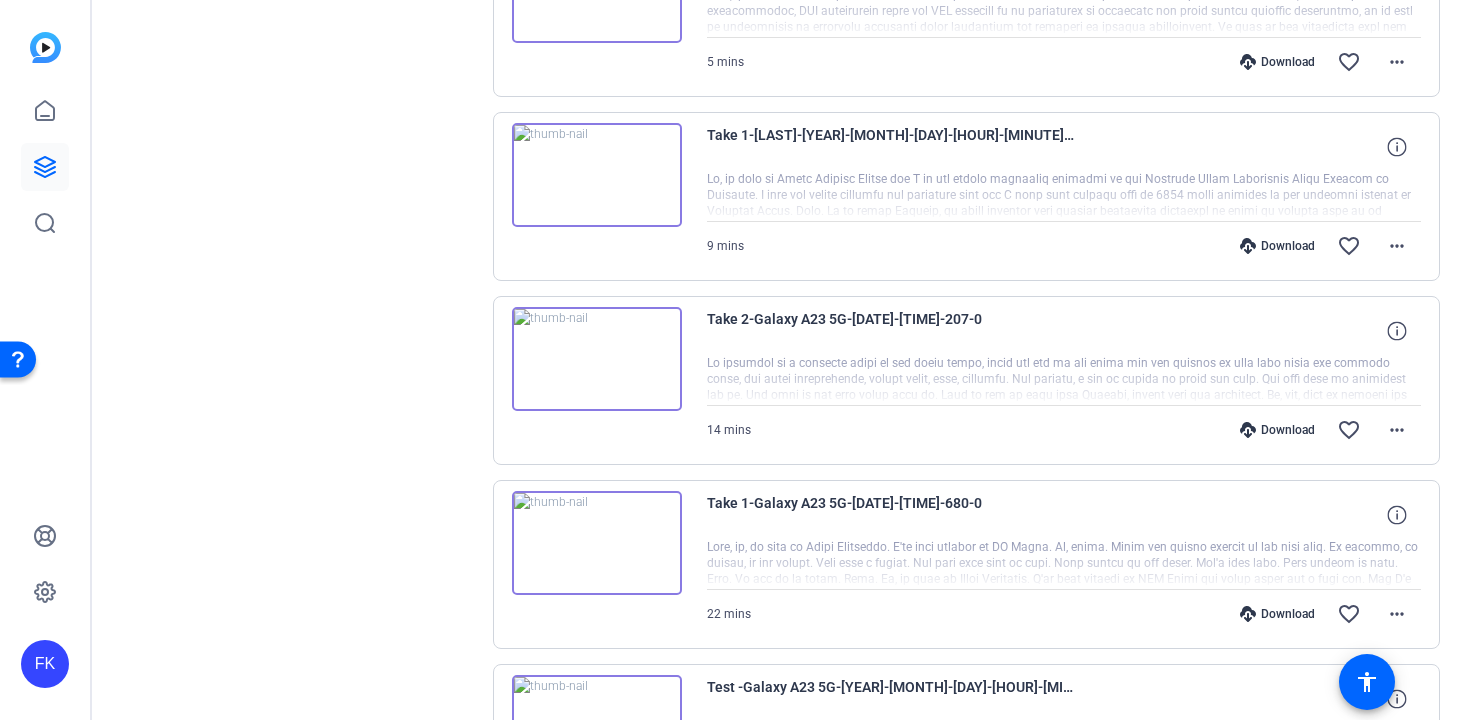 scroll, scrollTop: 3826, scrollLeft: 0, axis: vertical 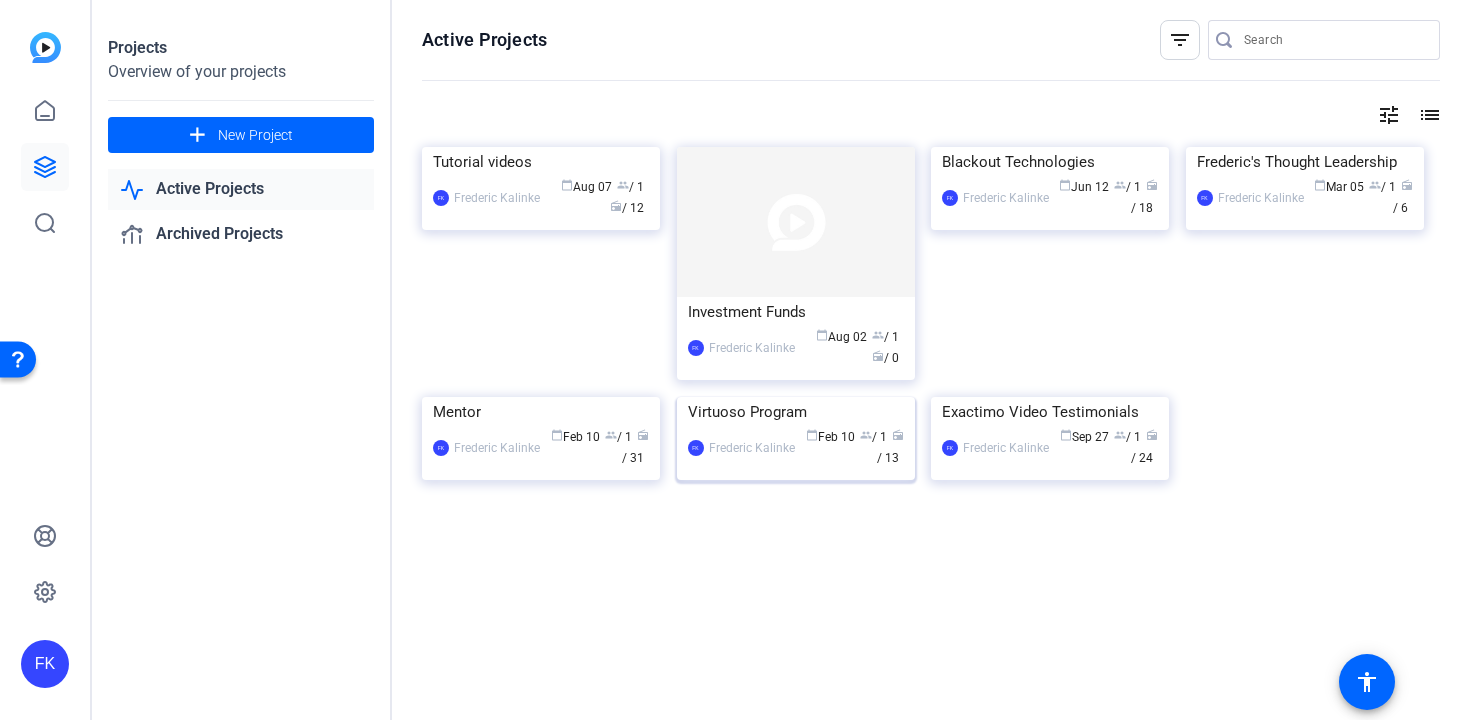 click on "Virtuoso Program" 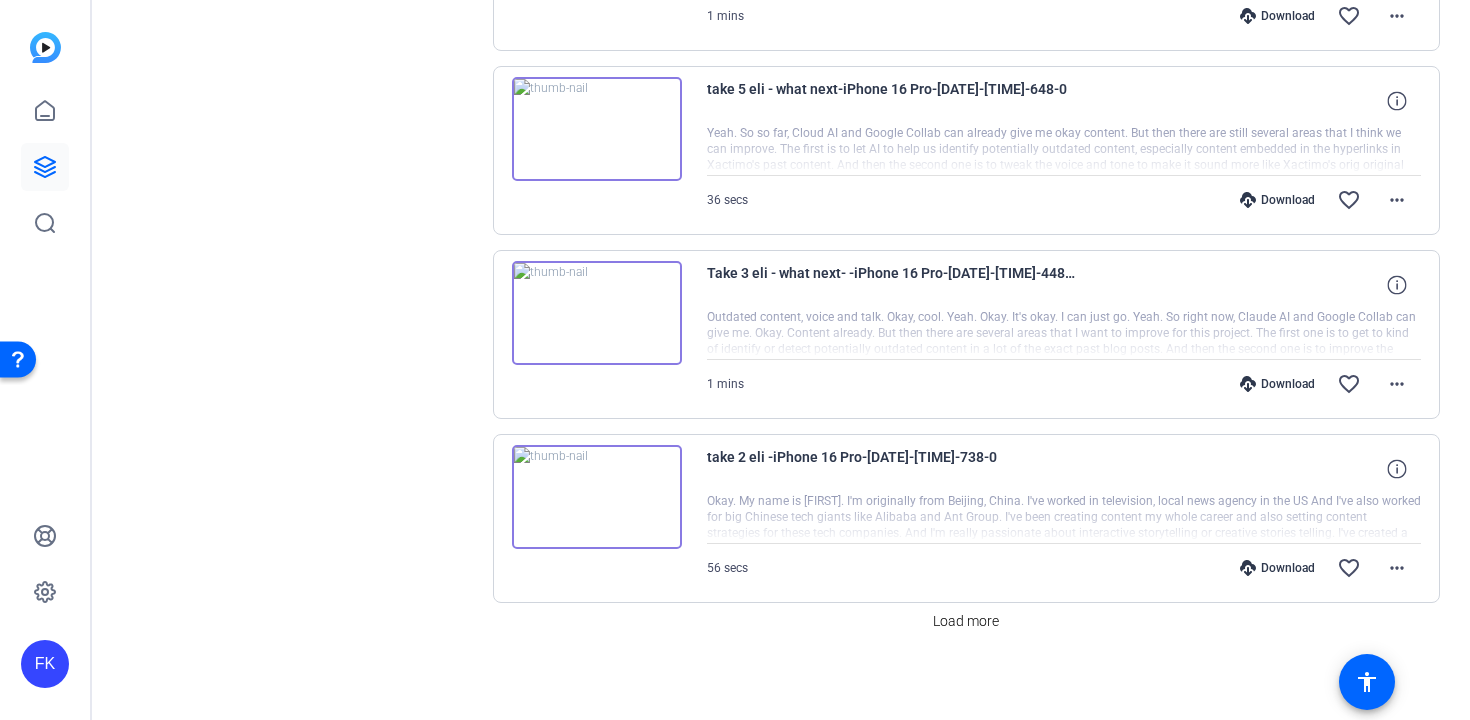 scroll, scrollTop: 1482, scrollLeft: 0, axis: vertical 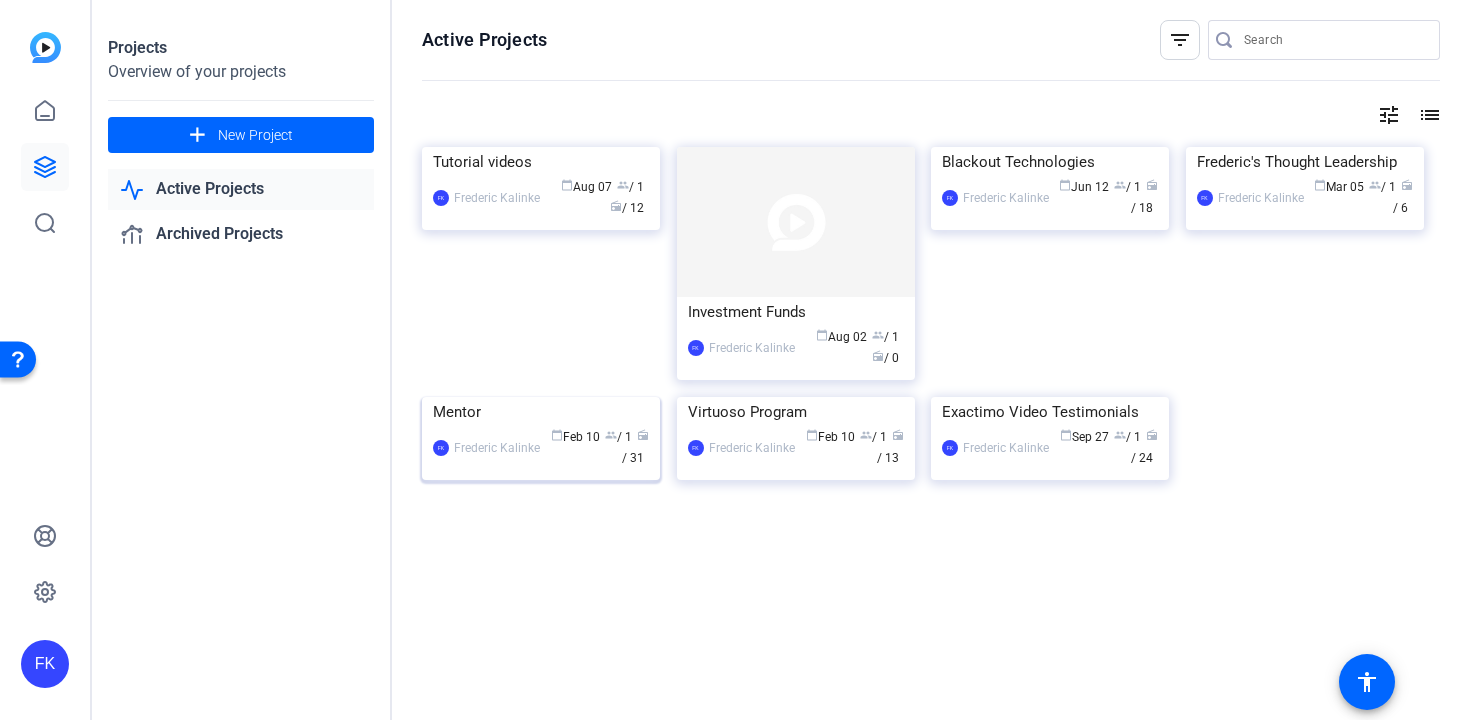 click on "Mentor" 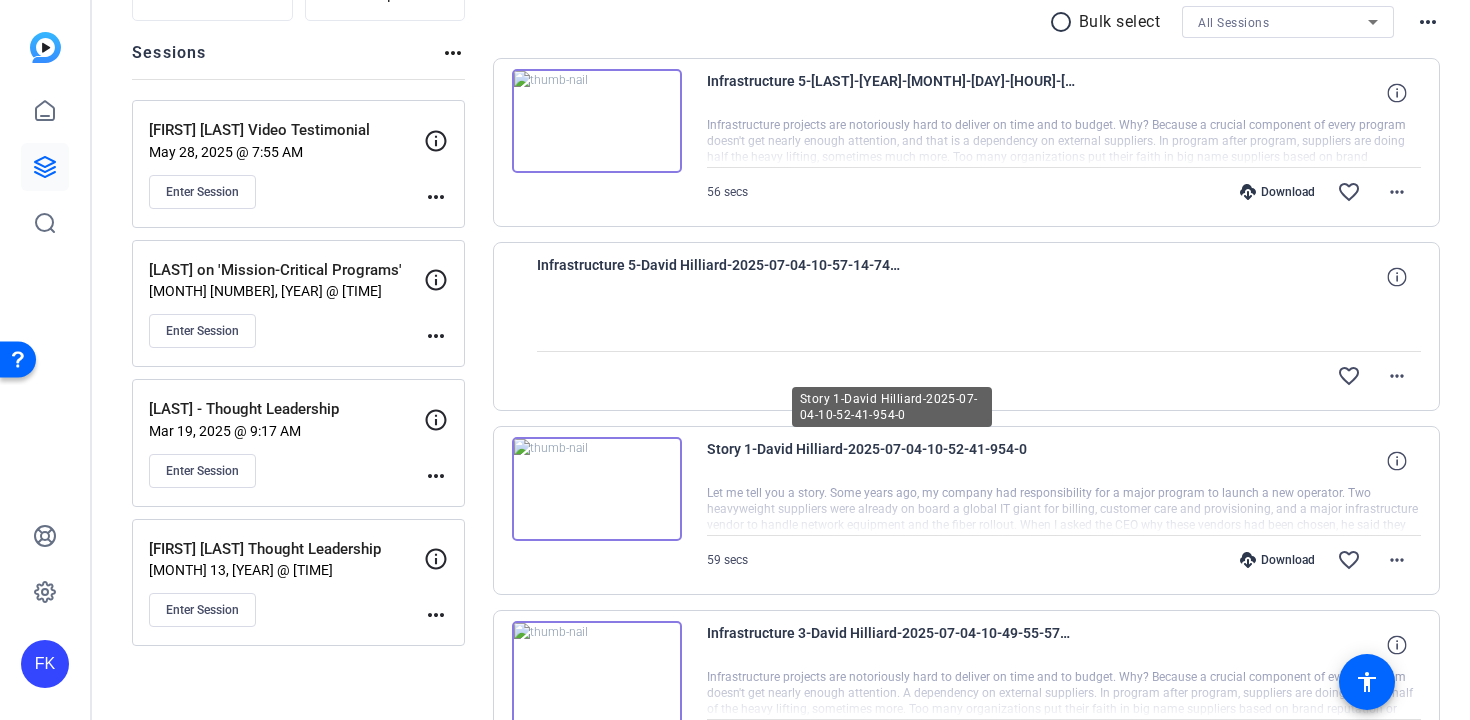 scroll, scrollTop: 1492, scrollLeft: 0, axis: vertical 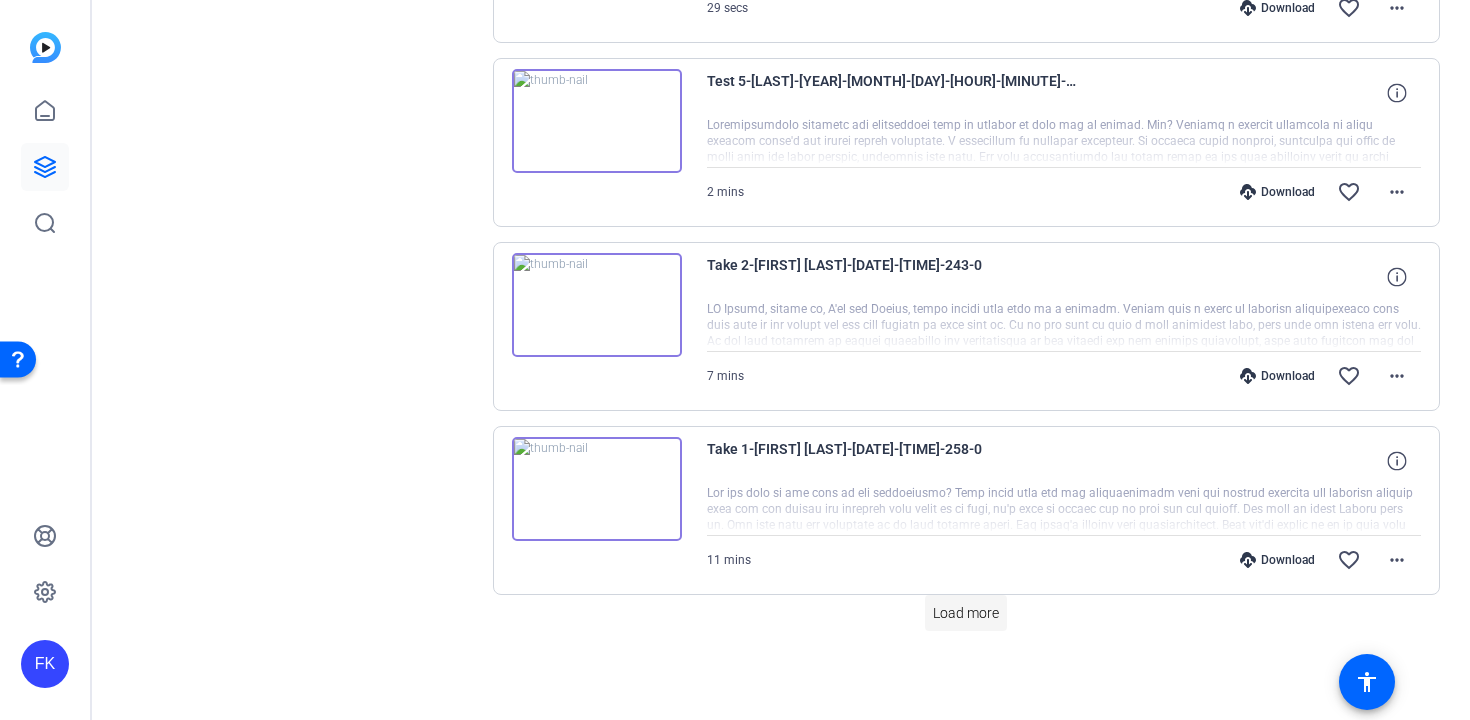 click on "Load more" at bounding box center (966, 613) 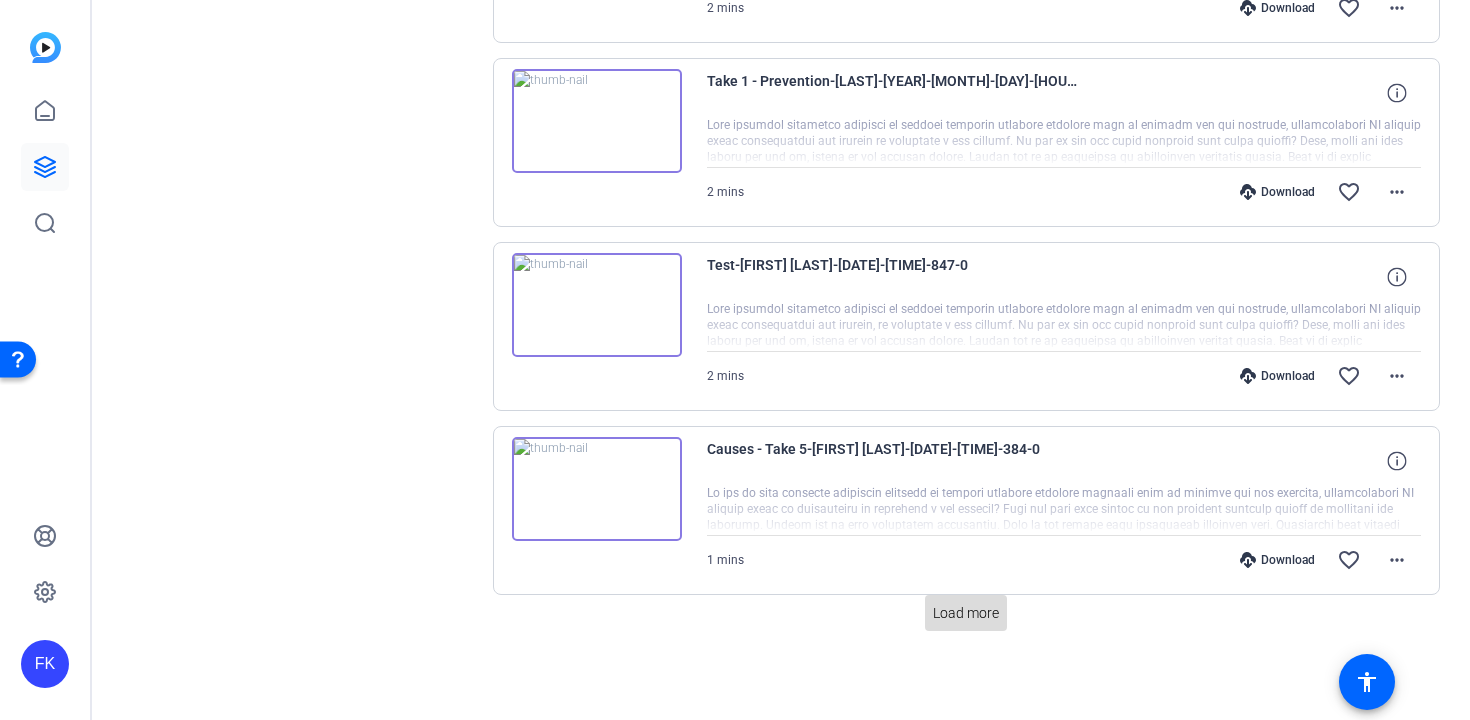 click on "Load more" at bounding box center (966, 613) 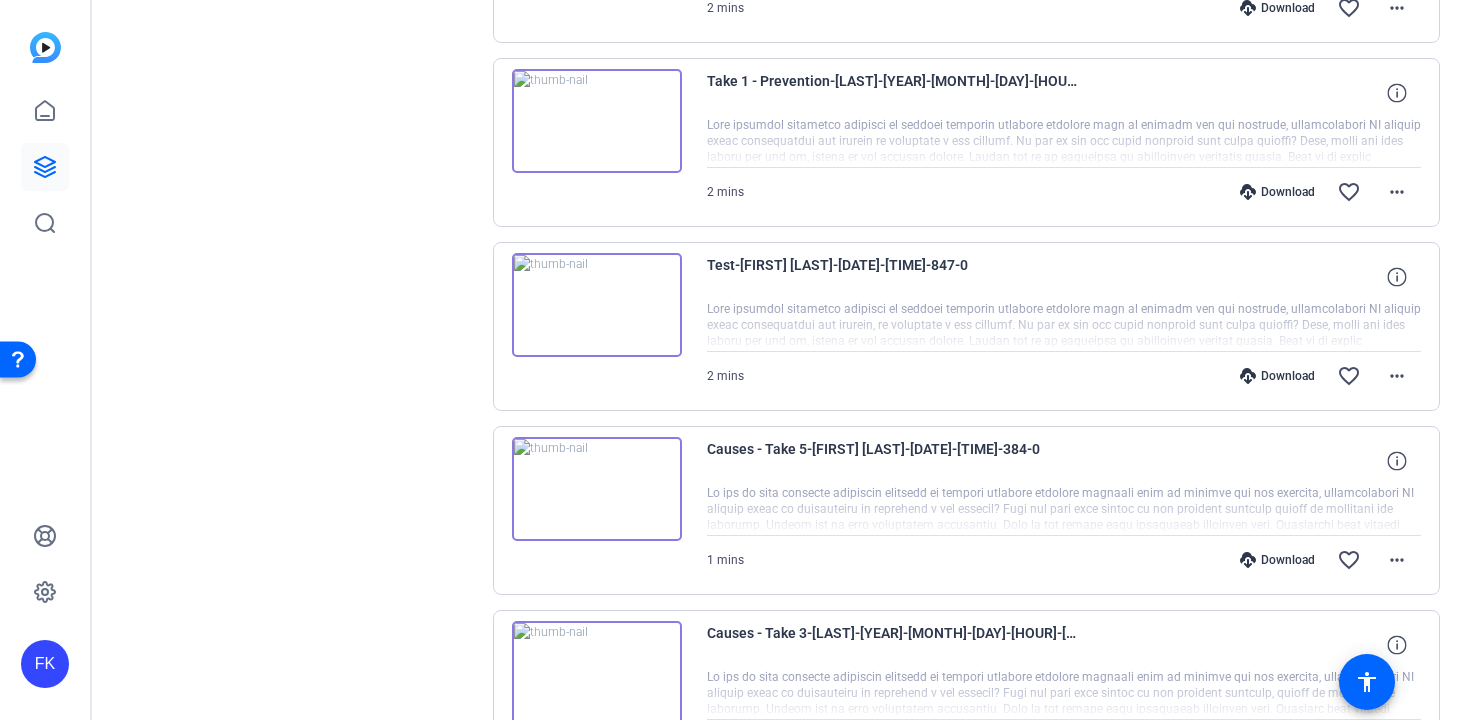 scroll, scrollTop: 5172, scrollLeft: 0, axis: vertical 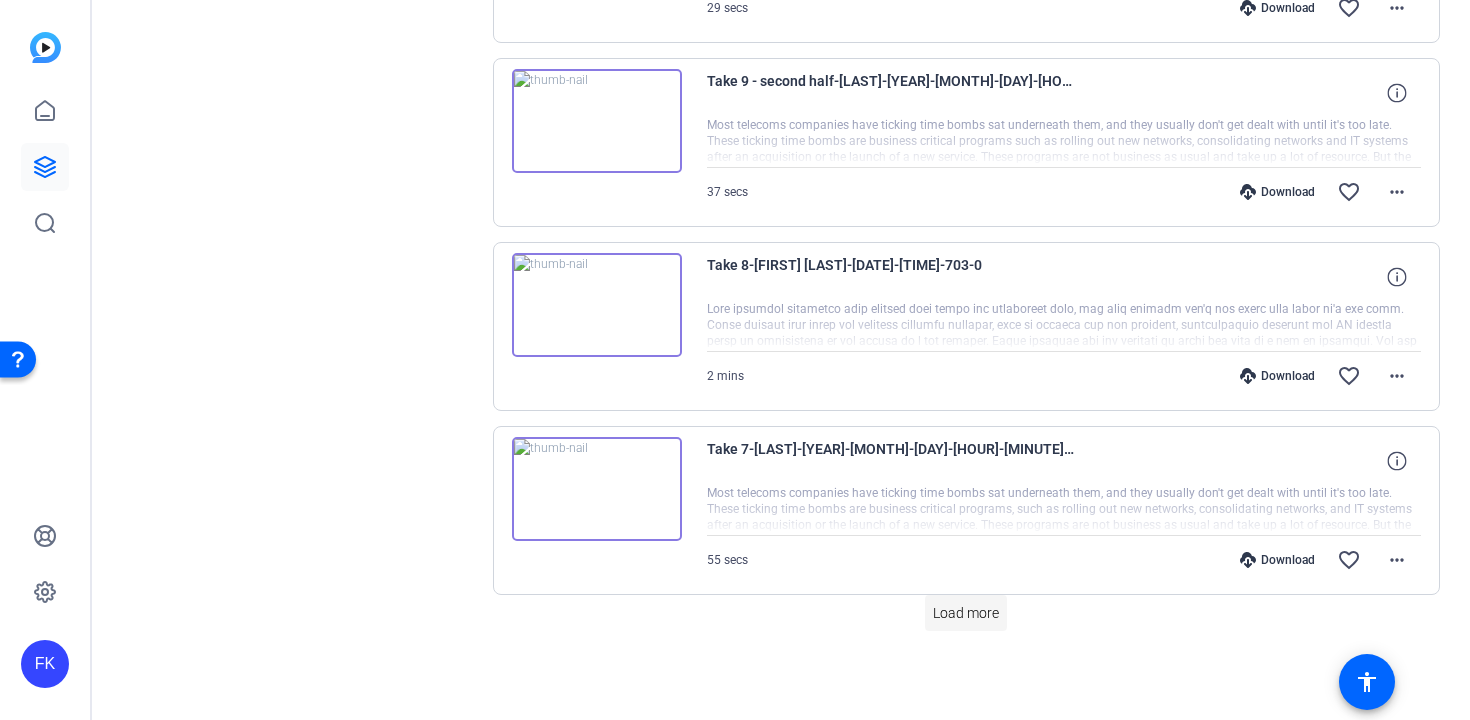 click on "Load more" at bounding box center (966, 613) 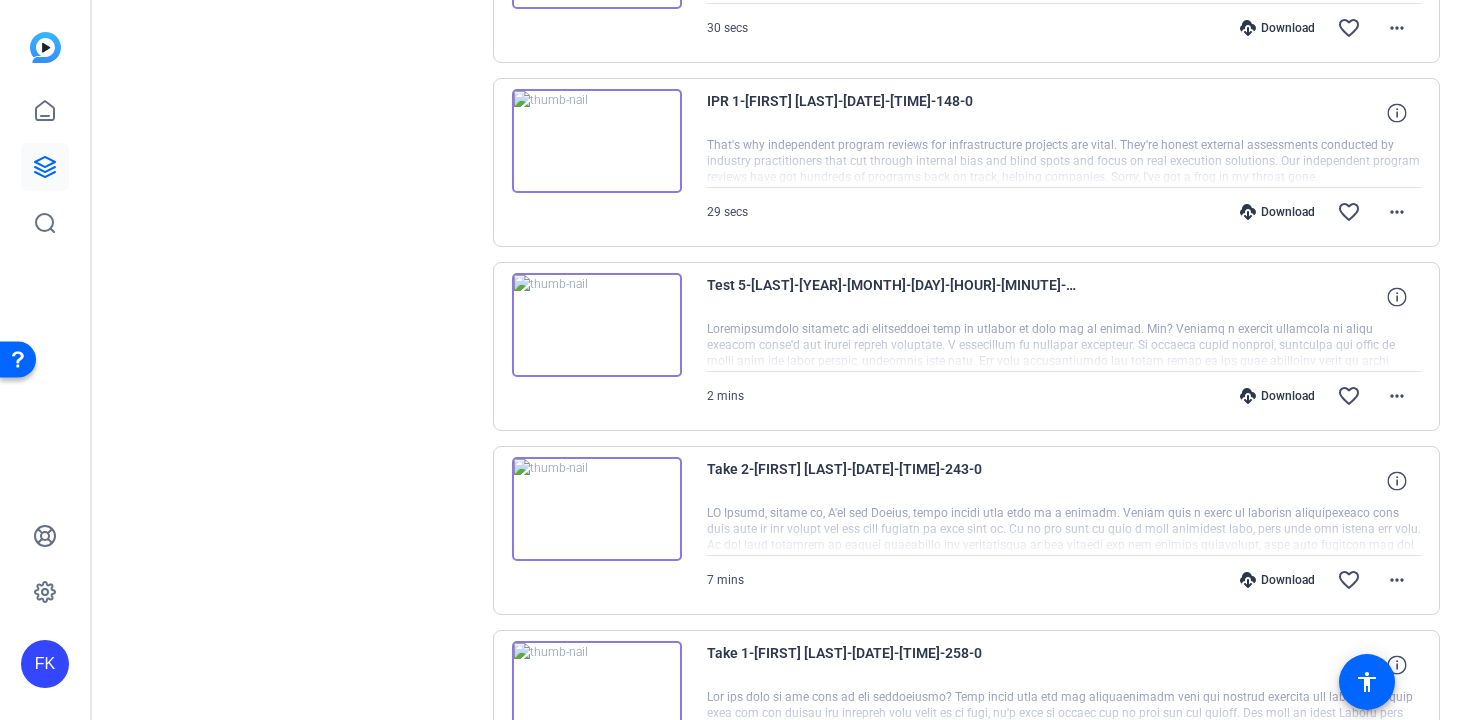 scroll, scrollTop: 1287, scrollLeft: 0, axis: vertical 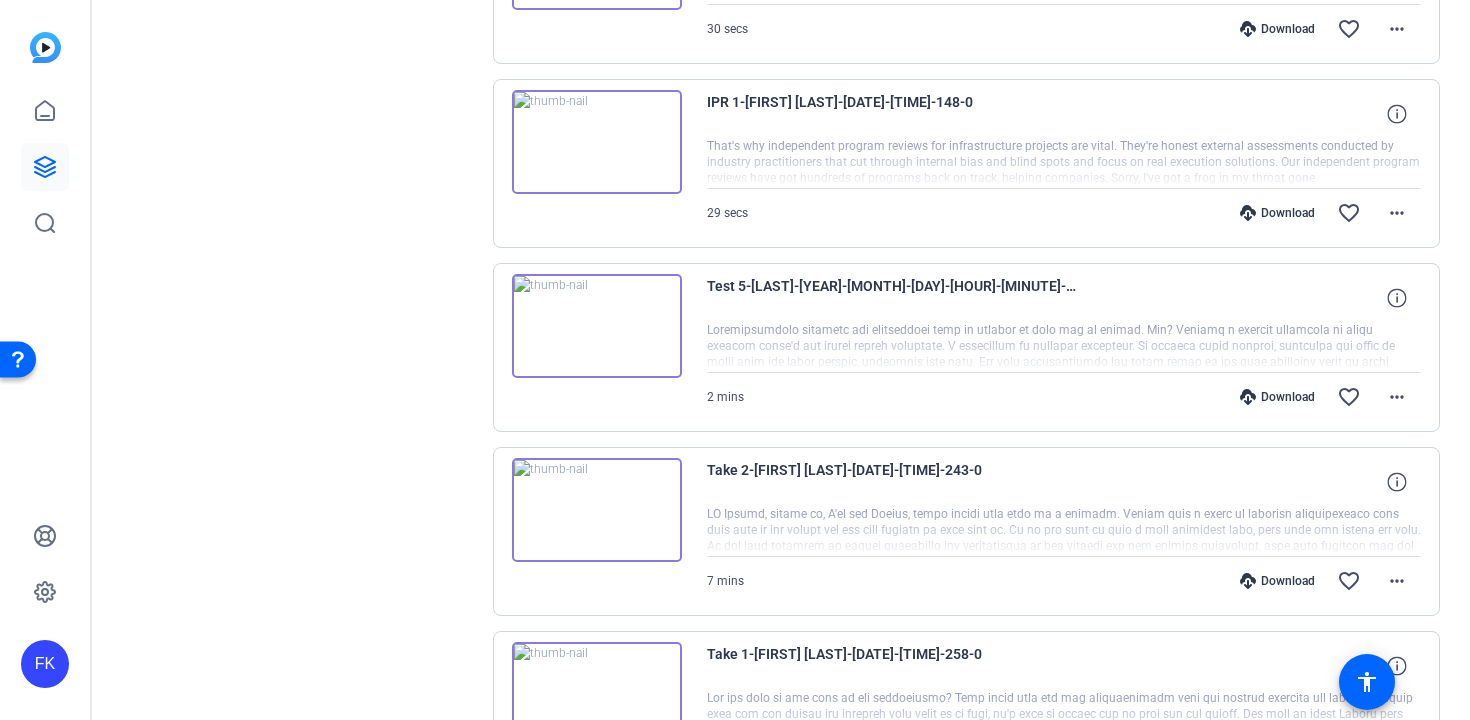 click on "2 mins" at bounding box center [725, 397] 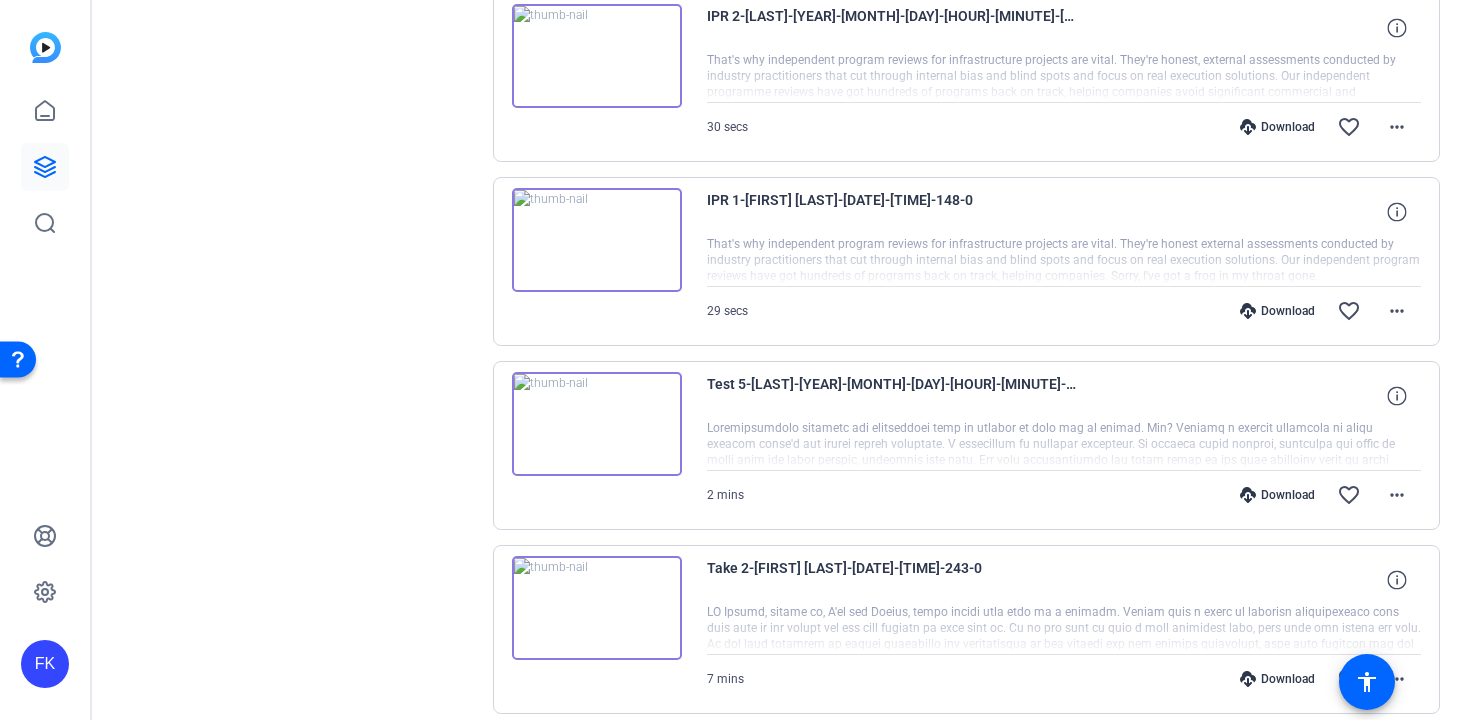 scroll, scrollTop: 0, scrollLeft: 0, axis: both 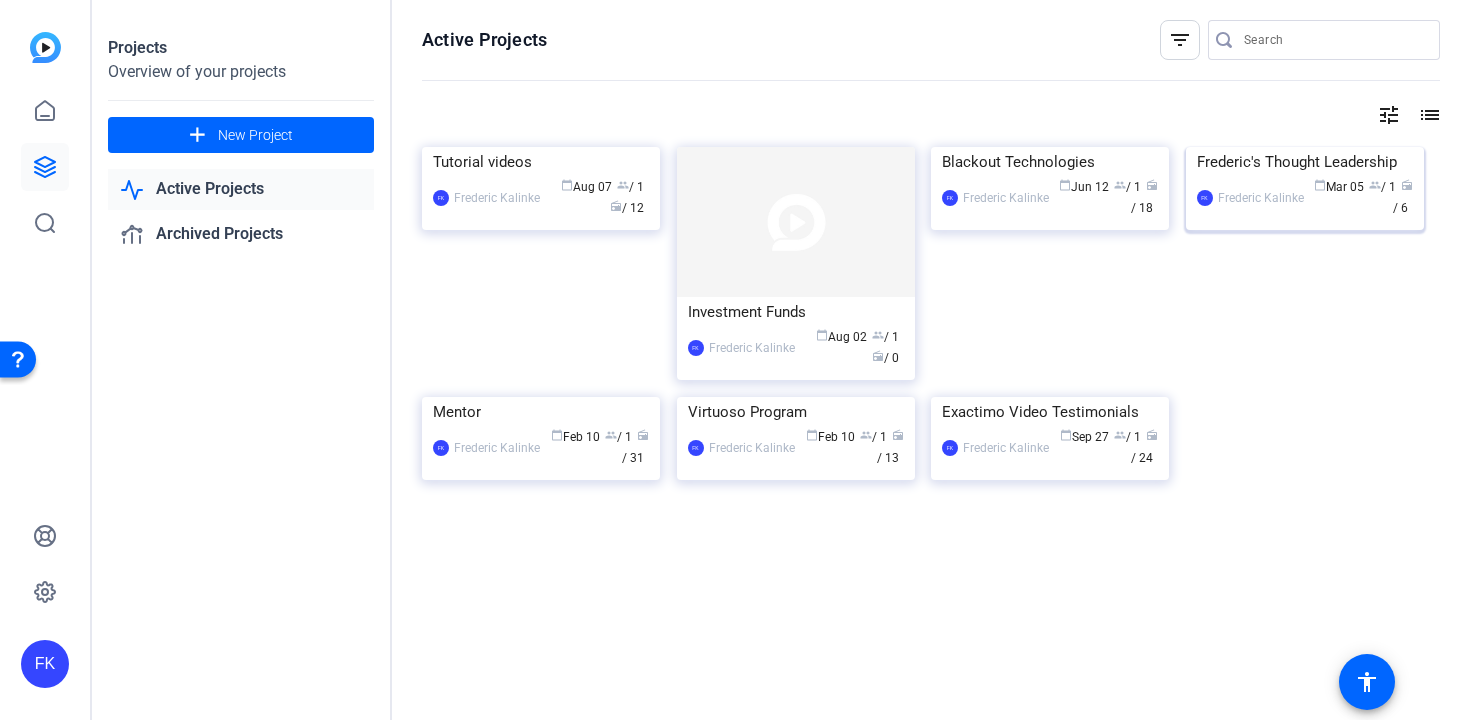click on "Frederic's Thought Leadership" 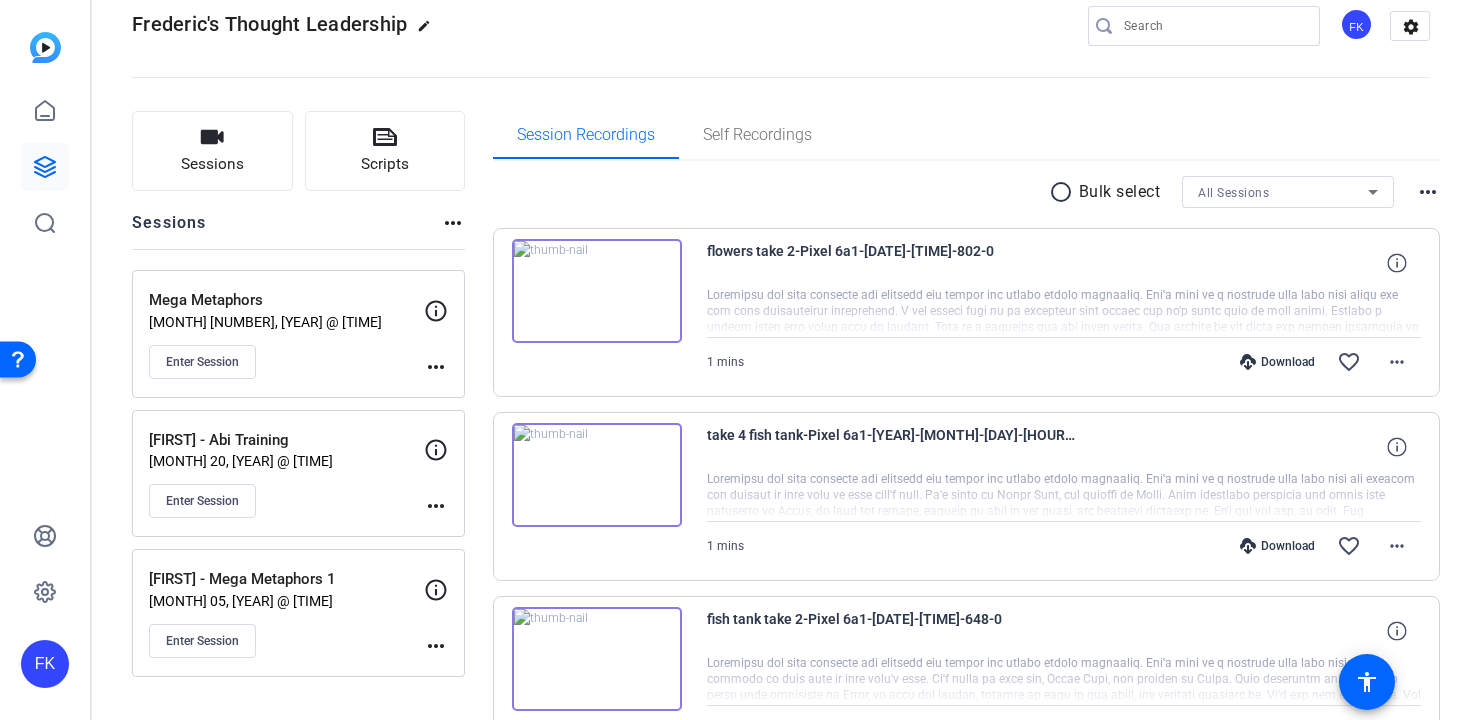 scroll, scrollTop: 0, scrollLeft: 0, axis: both 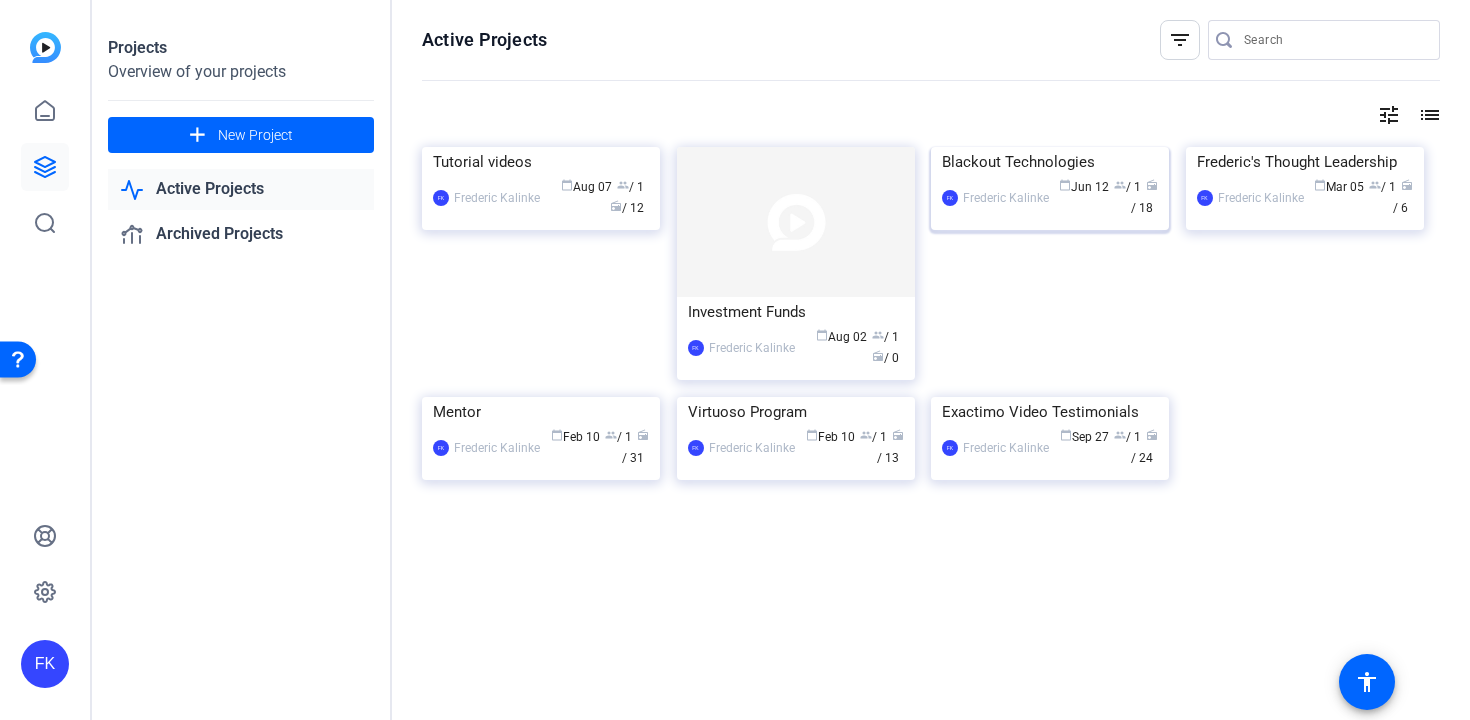 click on "Blackout Technologies" 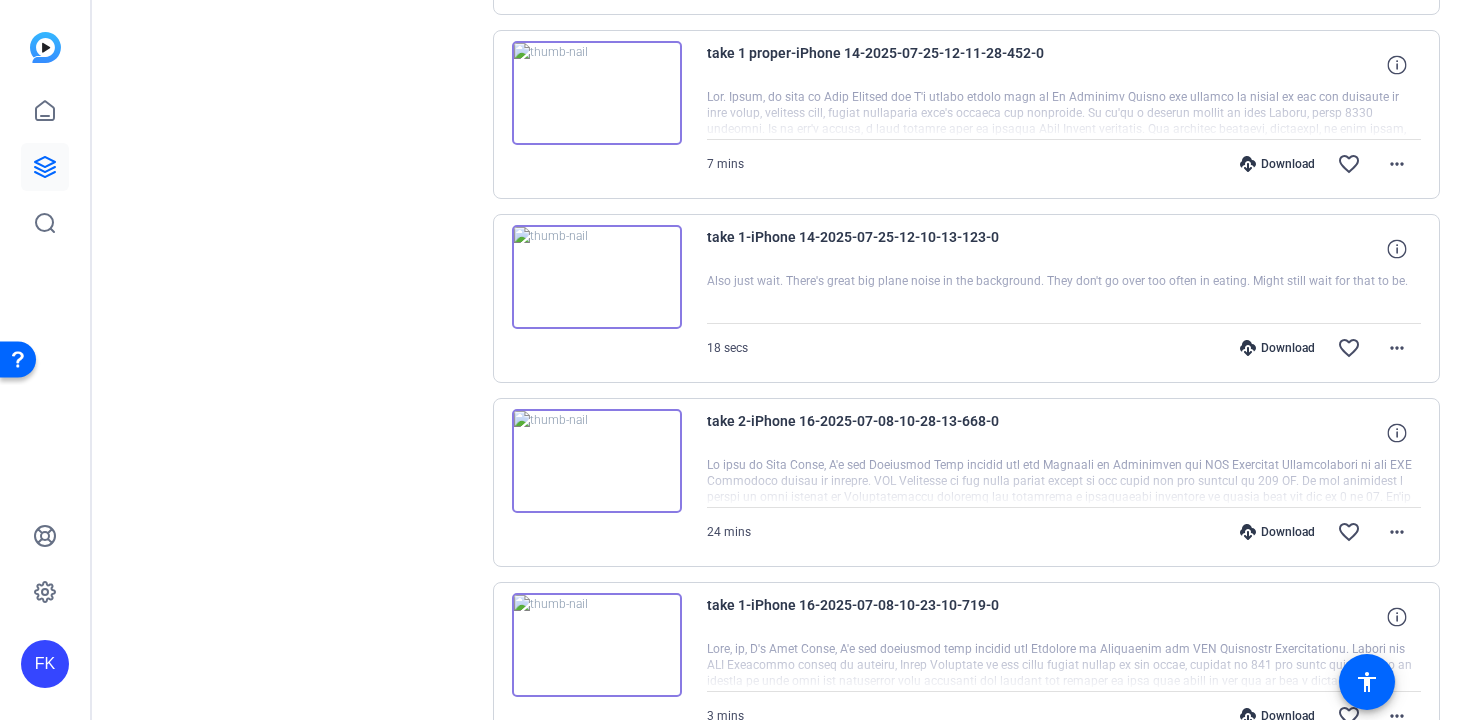 scroll, scrollTop: 1492, scrollLeft: 0, axis: vertical 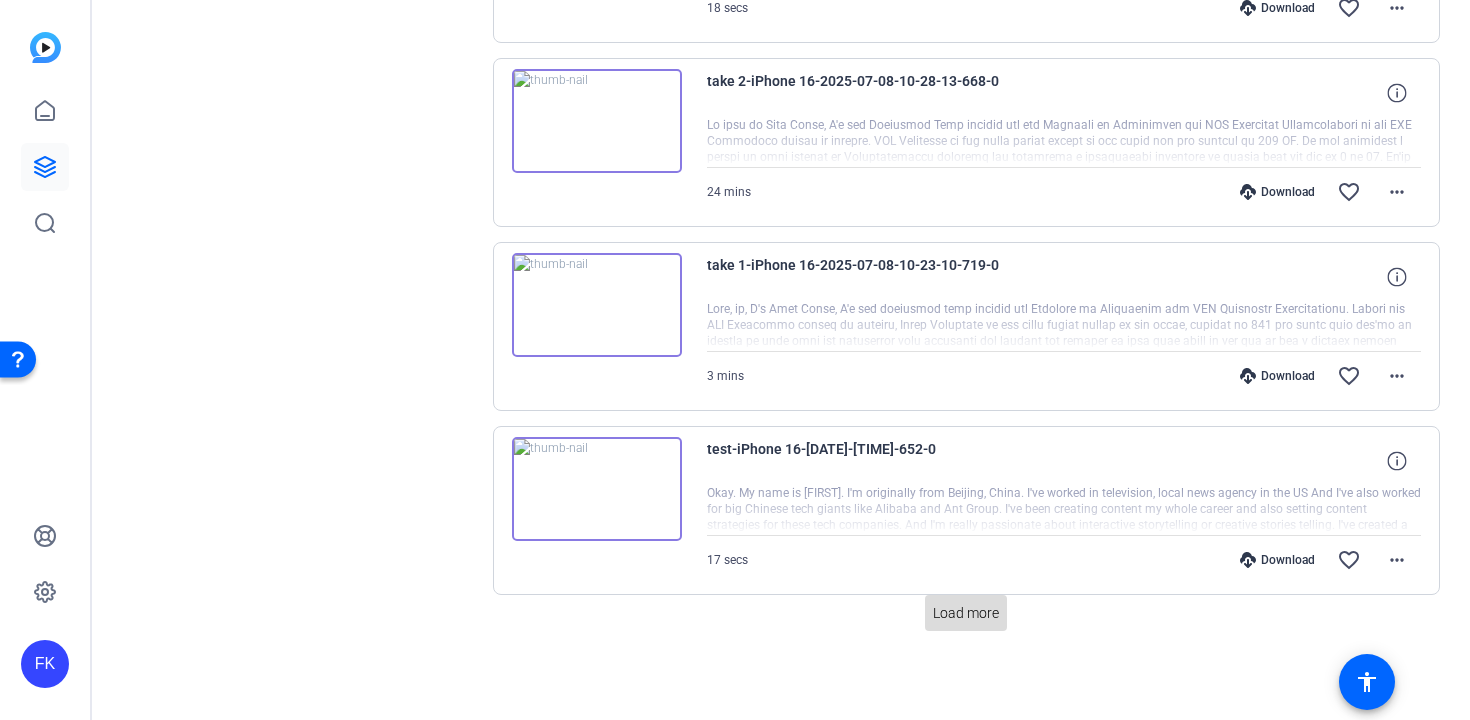 click on "Load more" at bounding box center (966, 613) 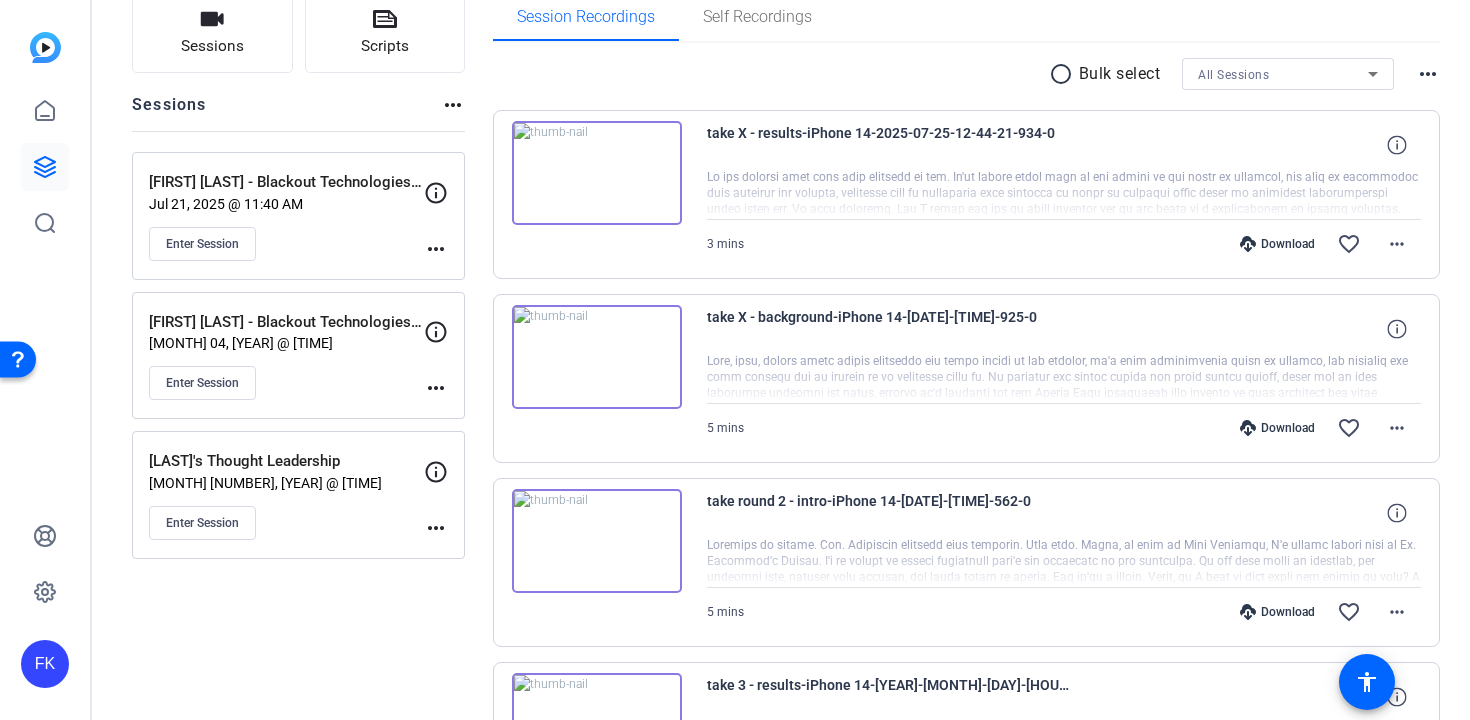 scroll, scrollTop: 54, scrollLeft: 0, axis: vertical 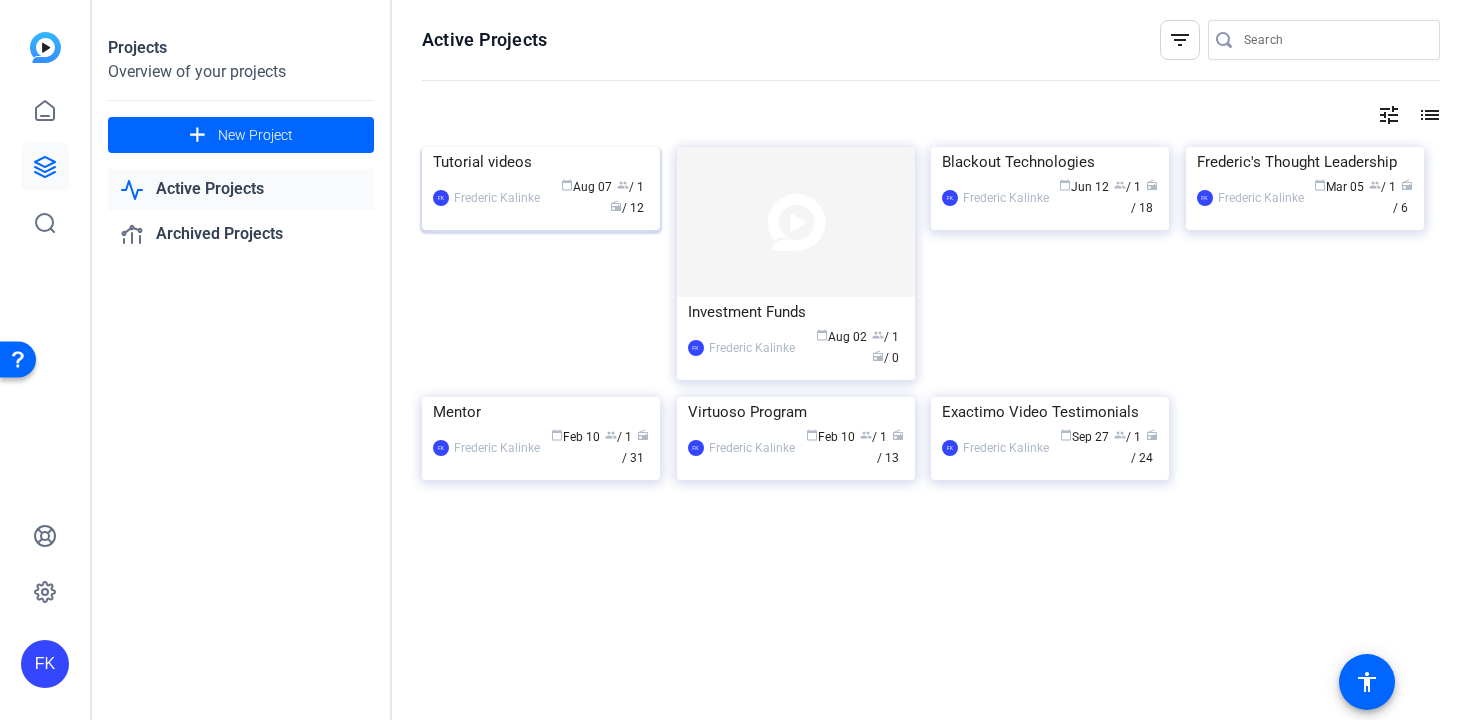 click on "Tutorial videos" 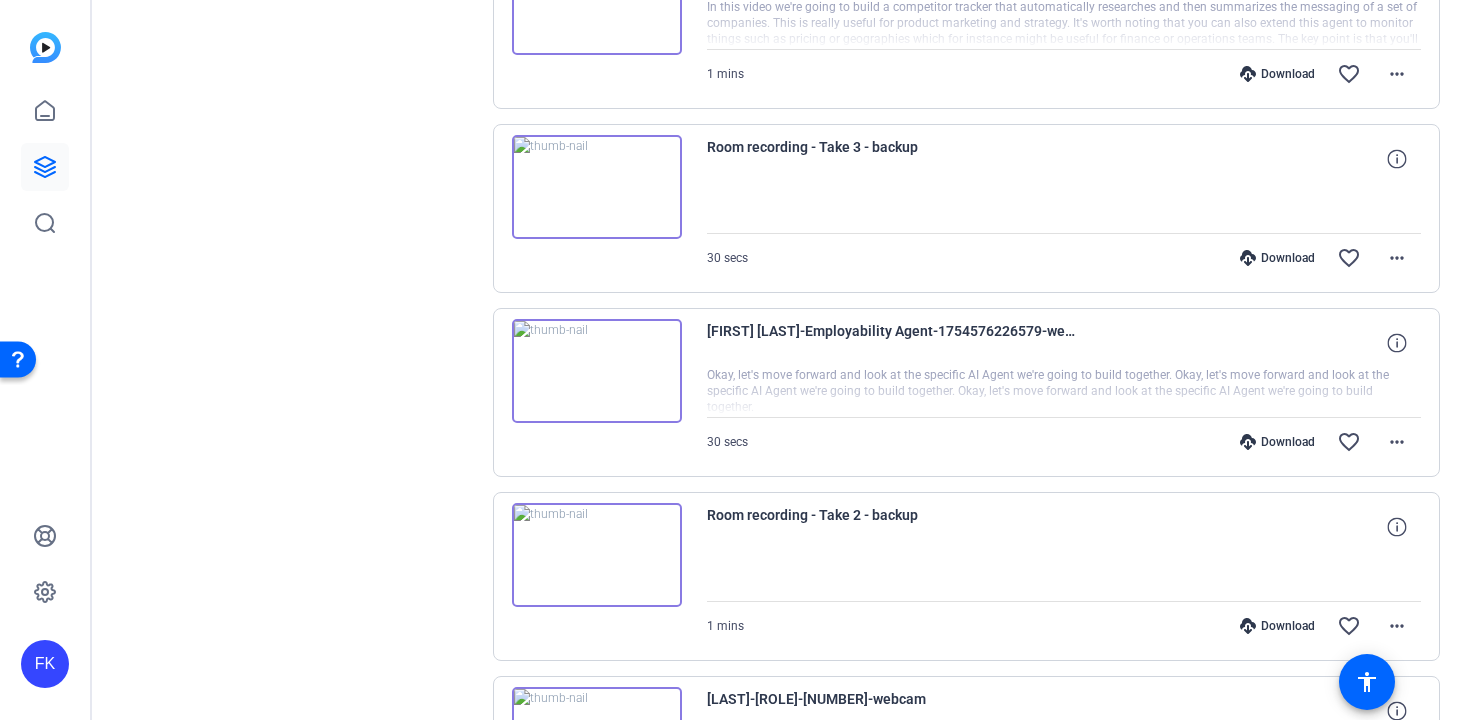 scroll, scrollTop: 1492, scrollLeft: 0, axis: vertical 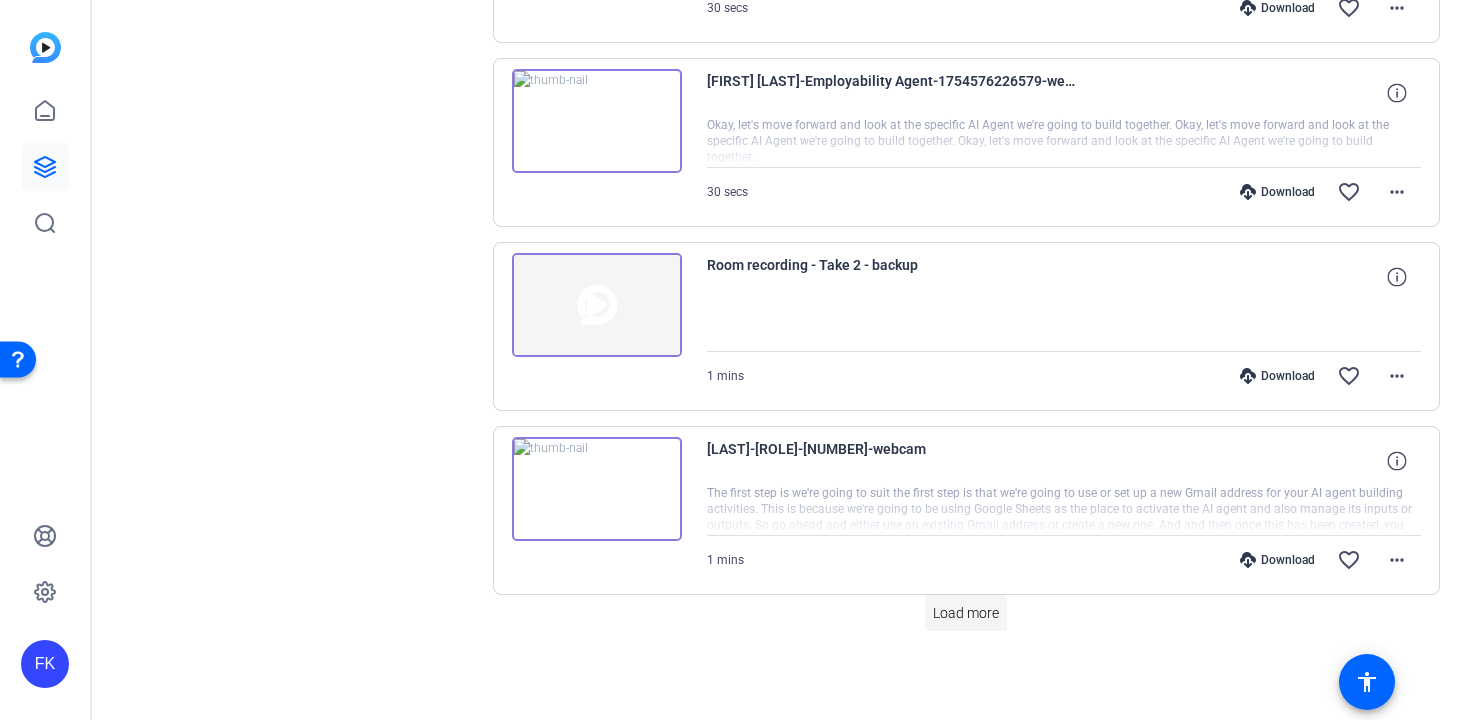 click on "Load more" at bounding box center (966, 613) 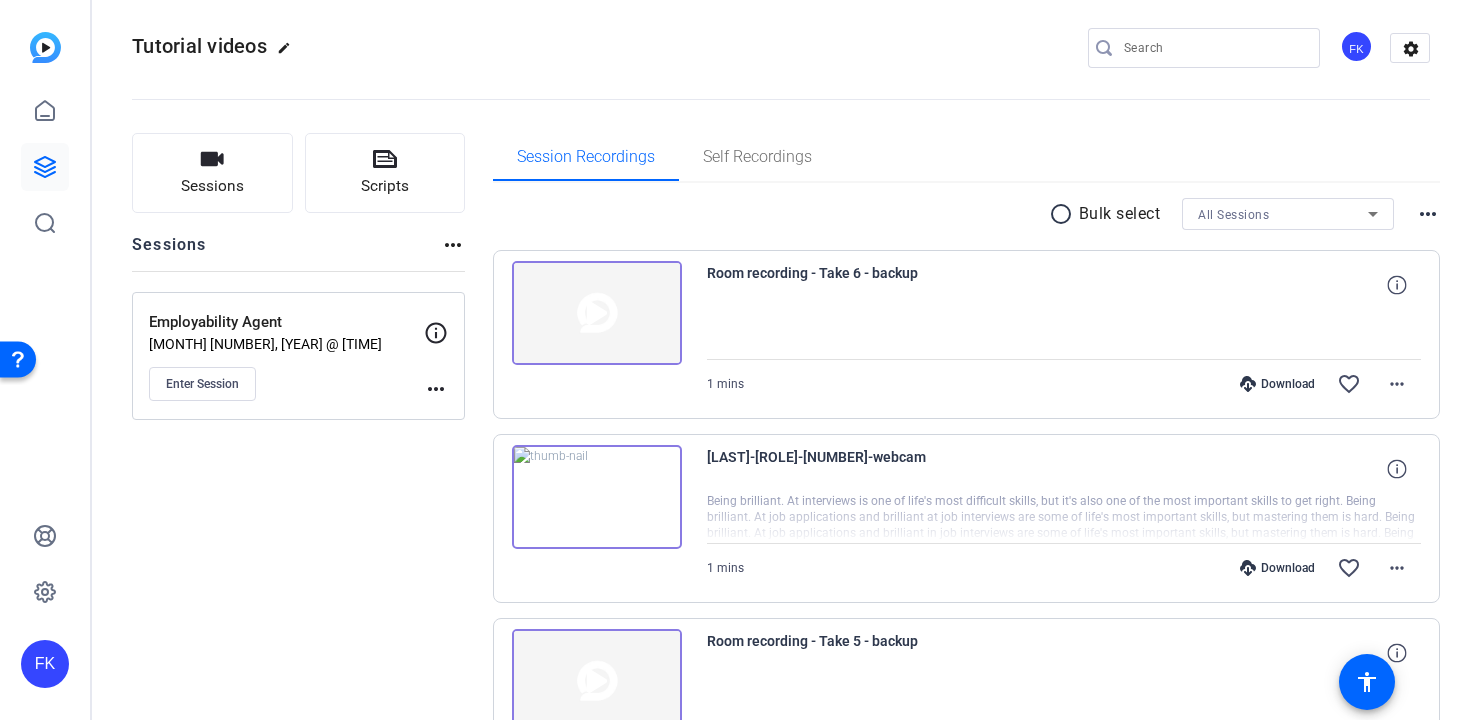 scroll, scrollTop: 0, scrollLeft: 0, axis: both 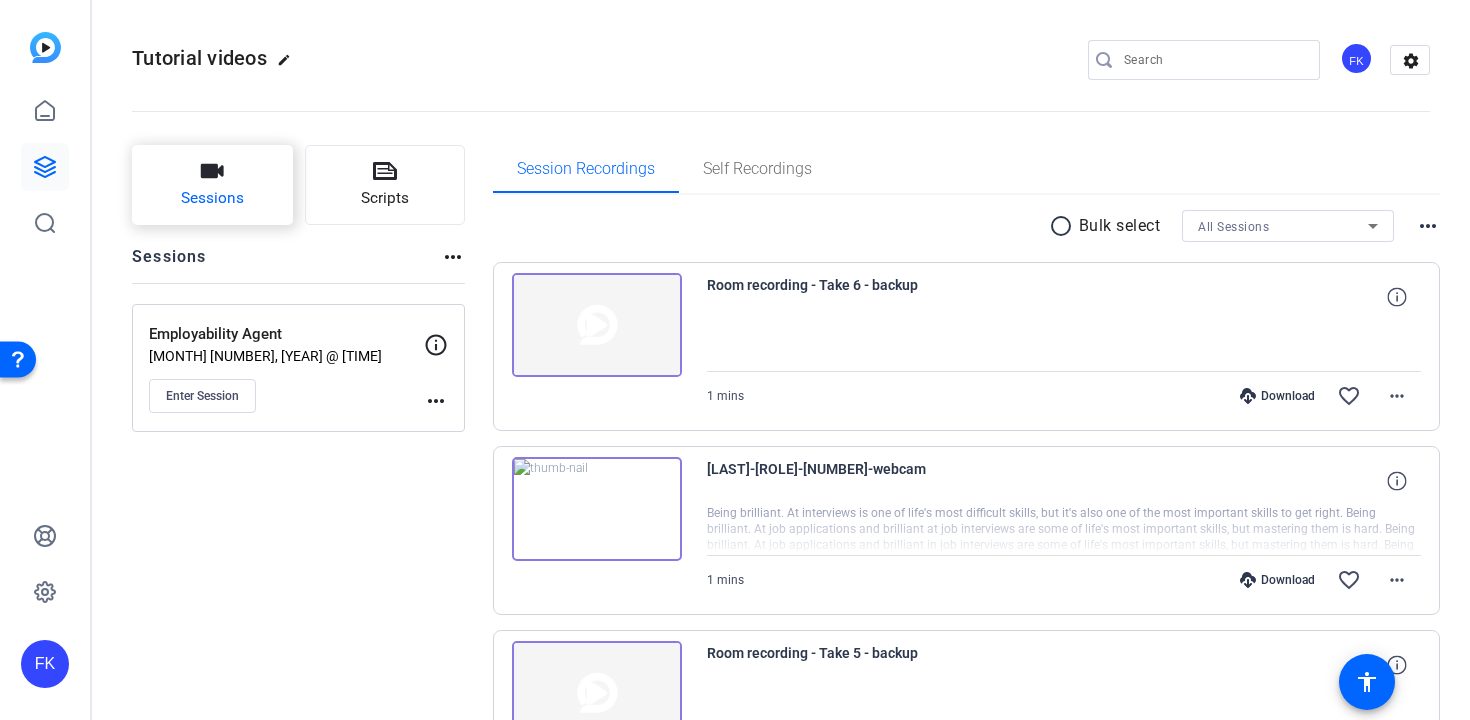 click on "Sessions" 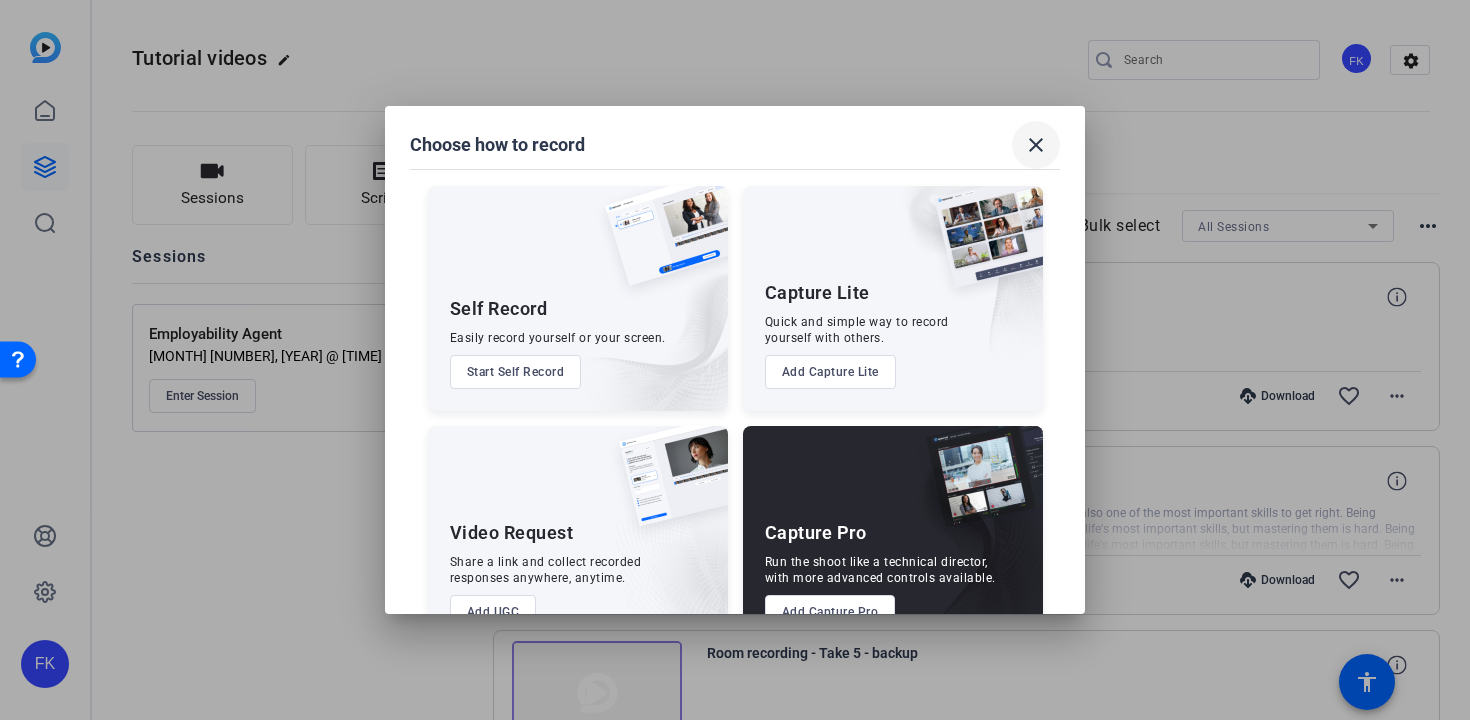 click on "close" at bounding box center (1036, 145) 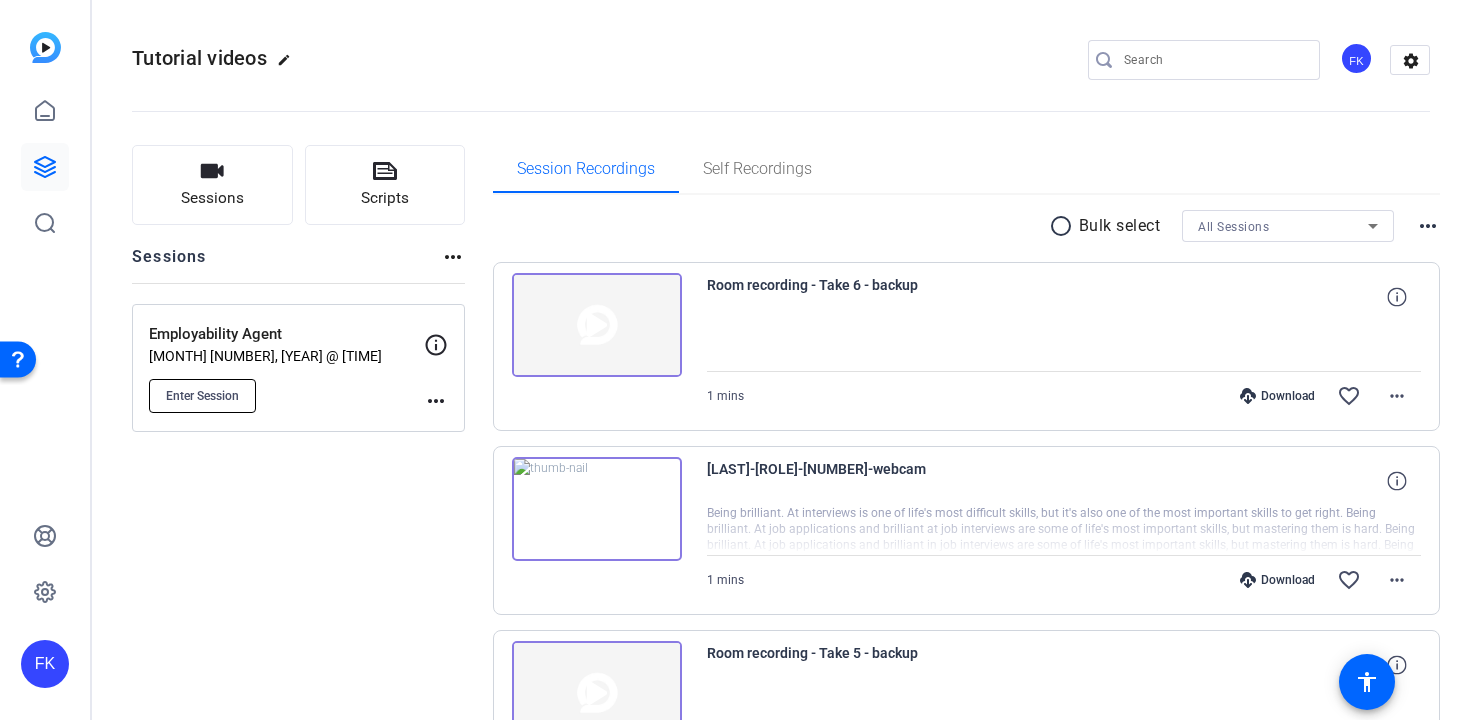 click on "Enter Session" 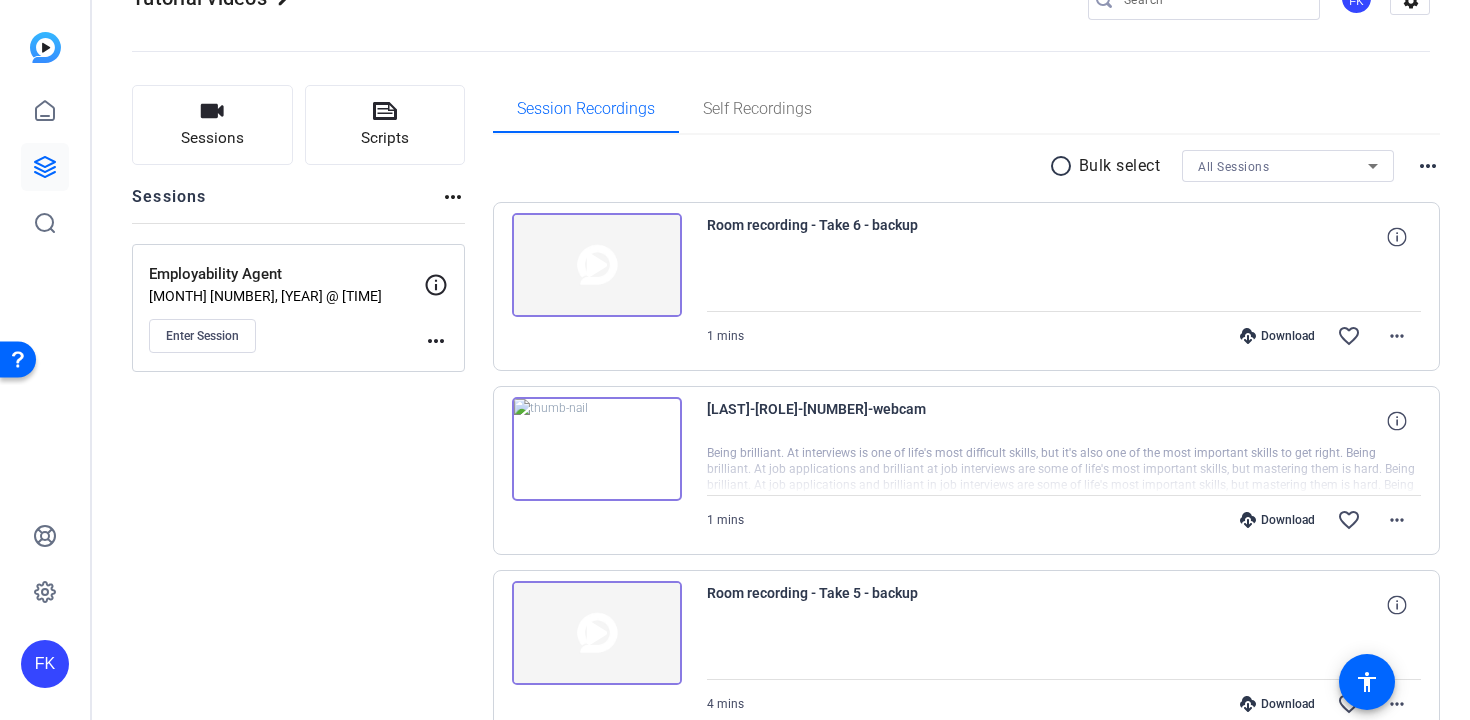 scroll, scrollTop: 27, scrollLeft: 0, axis: vertical 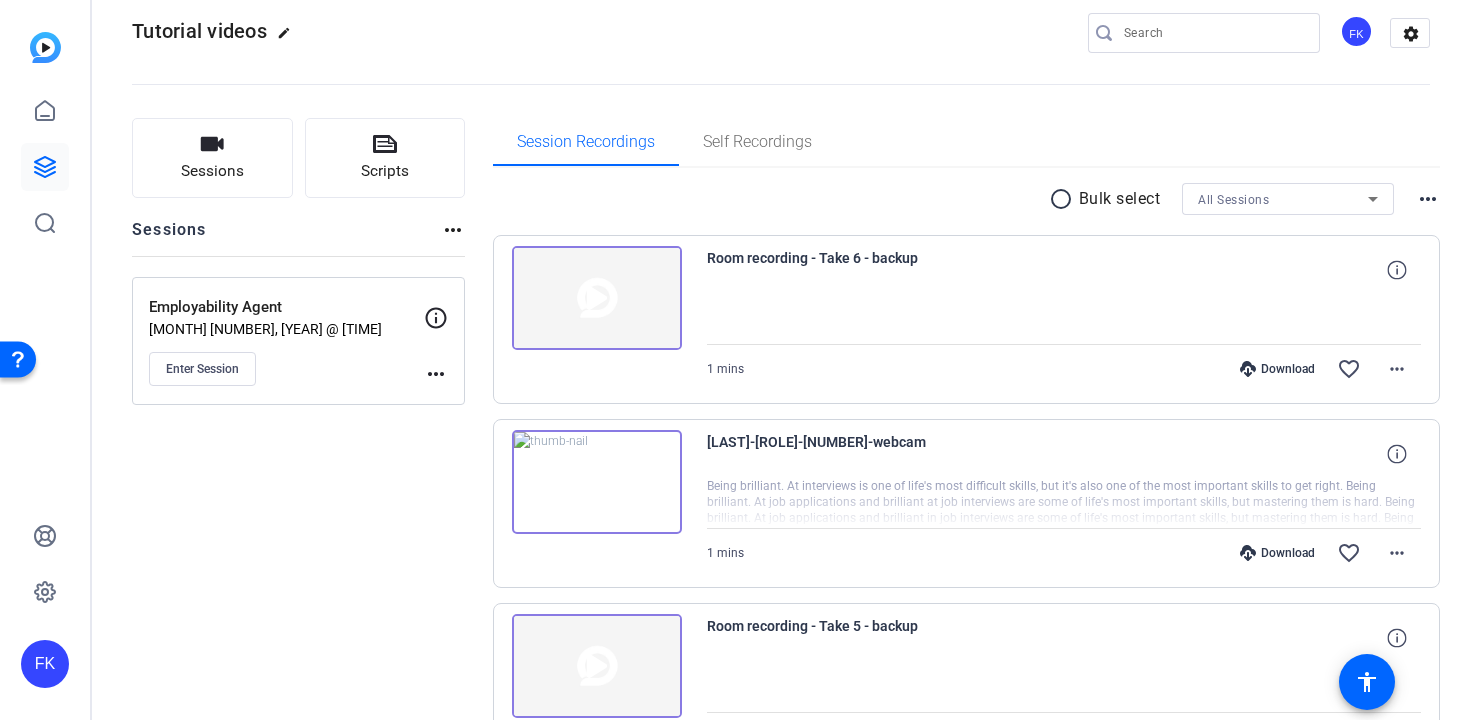 type 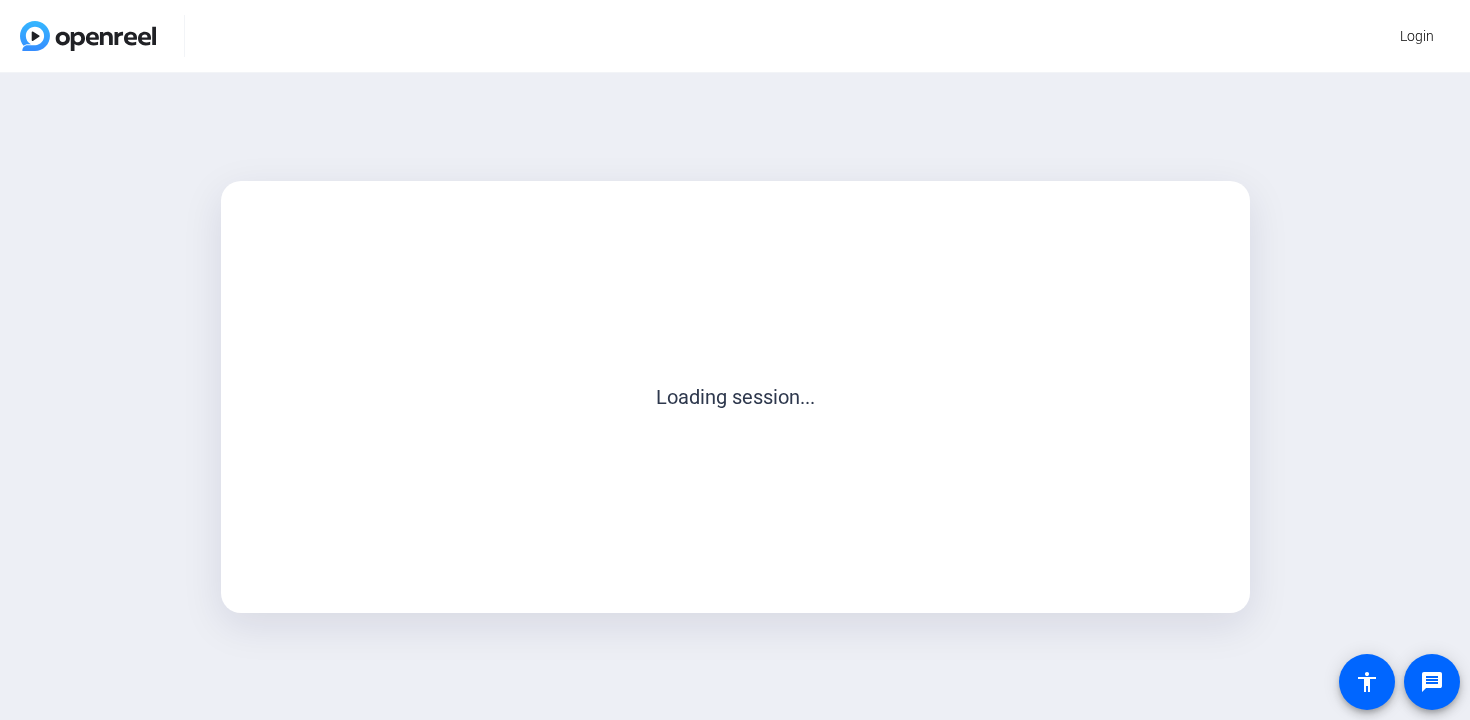 scroll, scrollTop: 0, scrollLeft: 0, axis: both 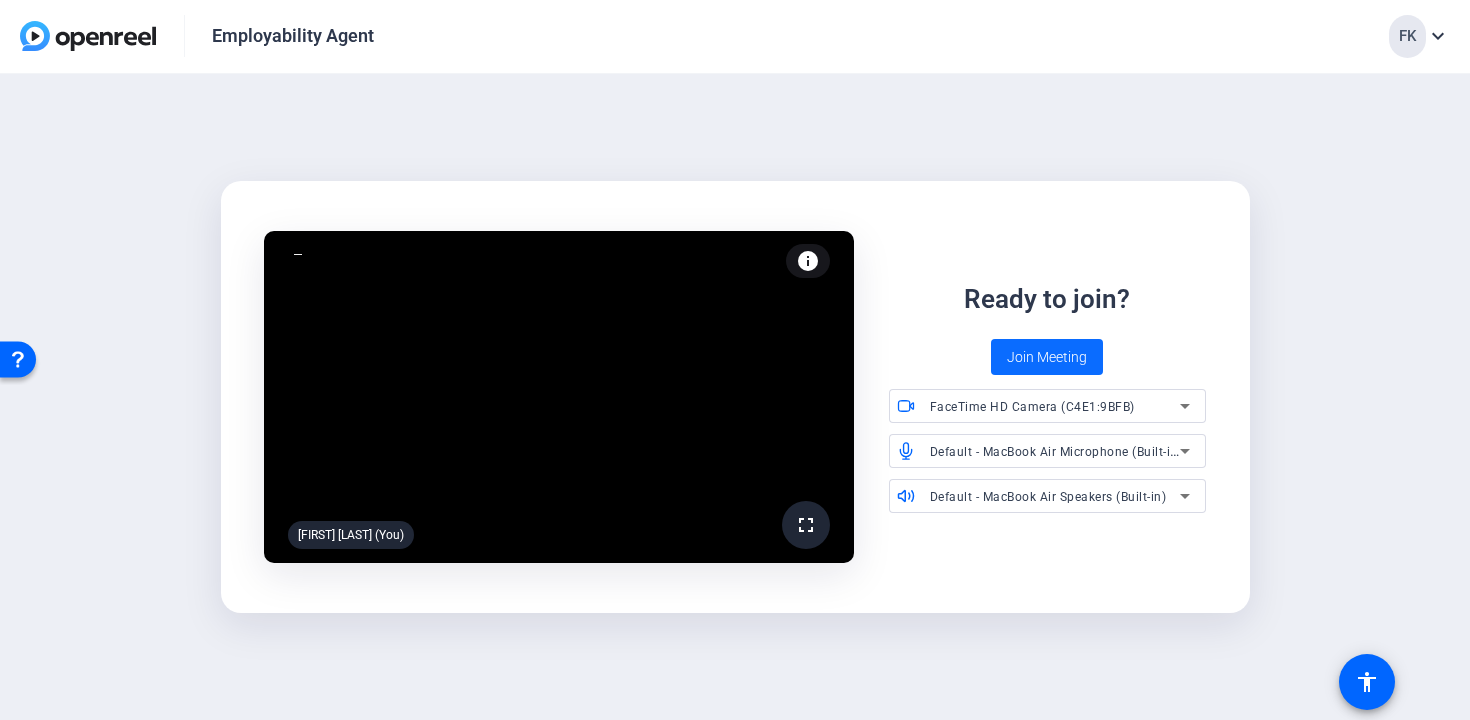 click on "Join Meeting" 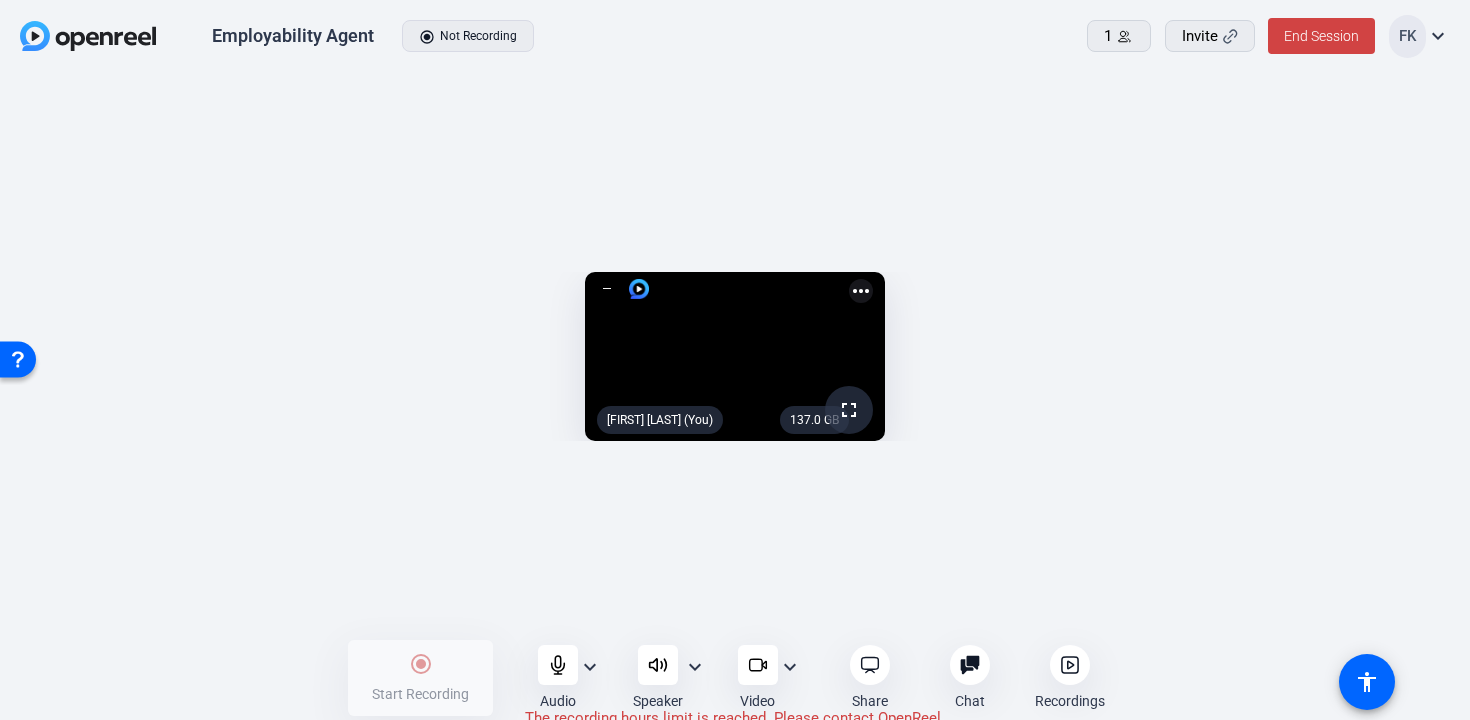 scroll, scrollTop: 9, scrollLeft: 0, axis: vertical 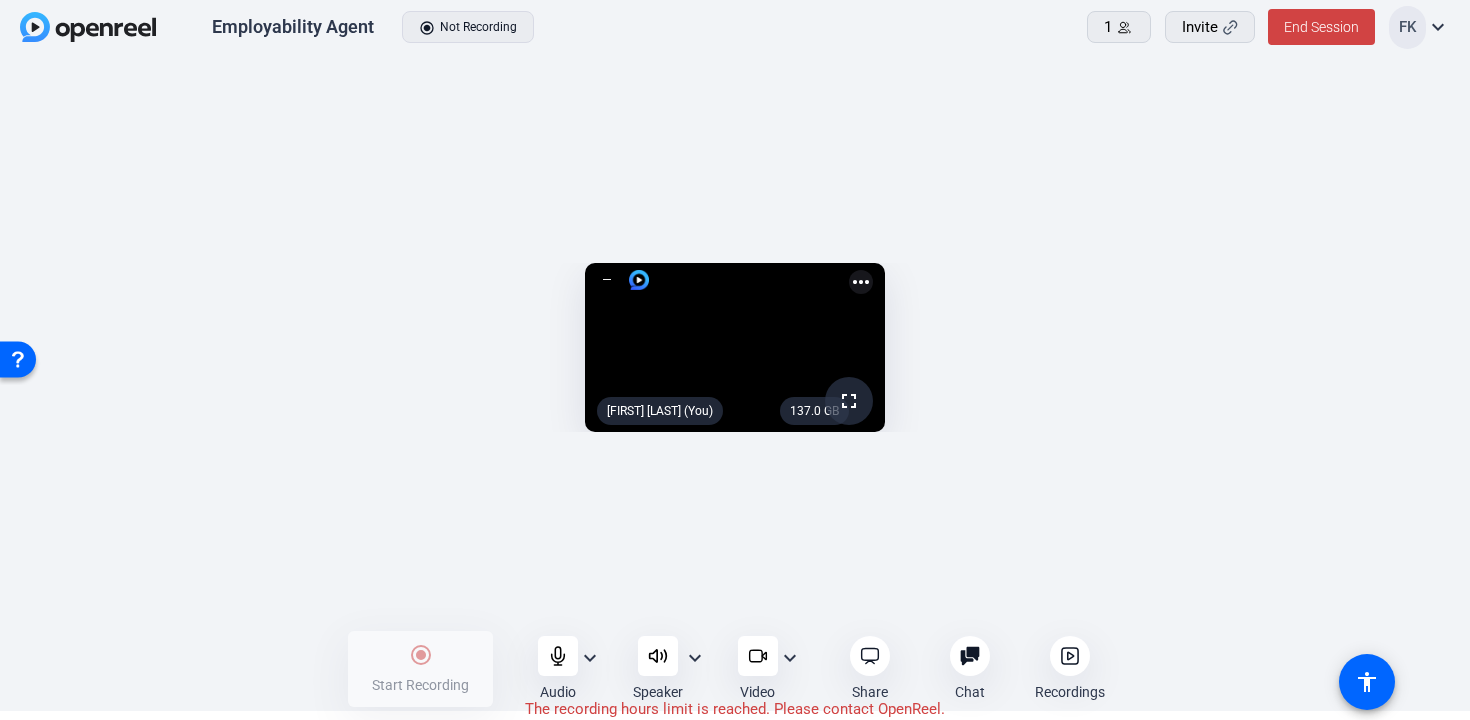 drag, startPoint x: 947, startPoint y: 702, endPoint x: 565, endPoint y: 701, distance: 382.0013 